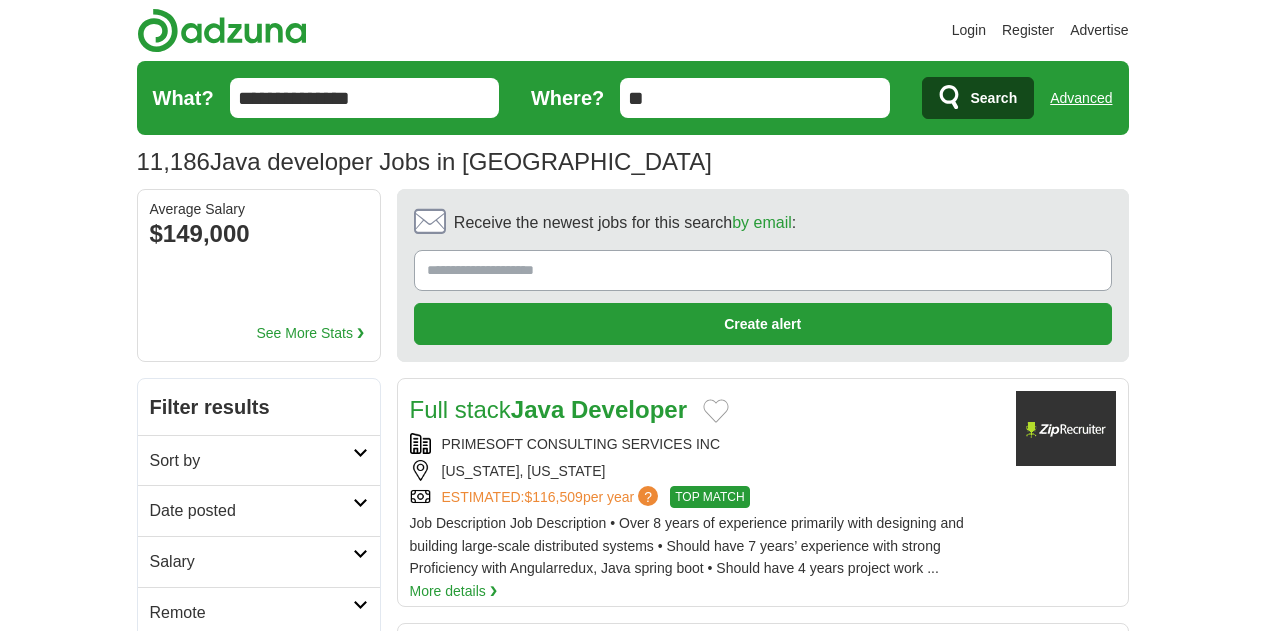 scroll, scrollTop: 0, scrollLeft: 0, axis: both 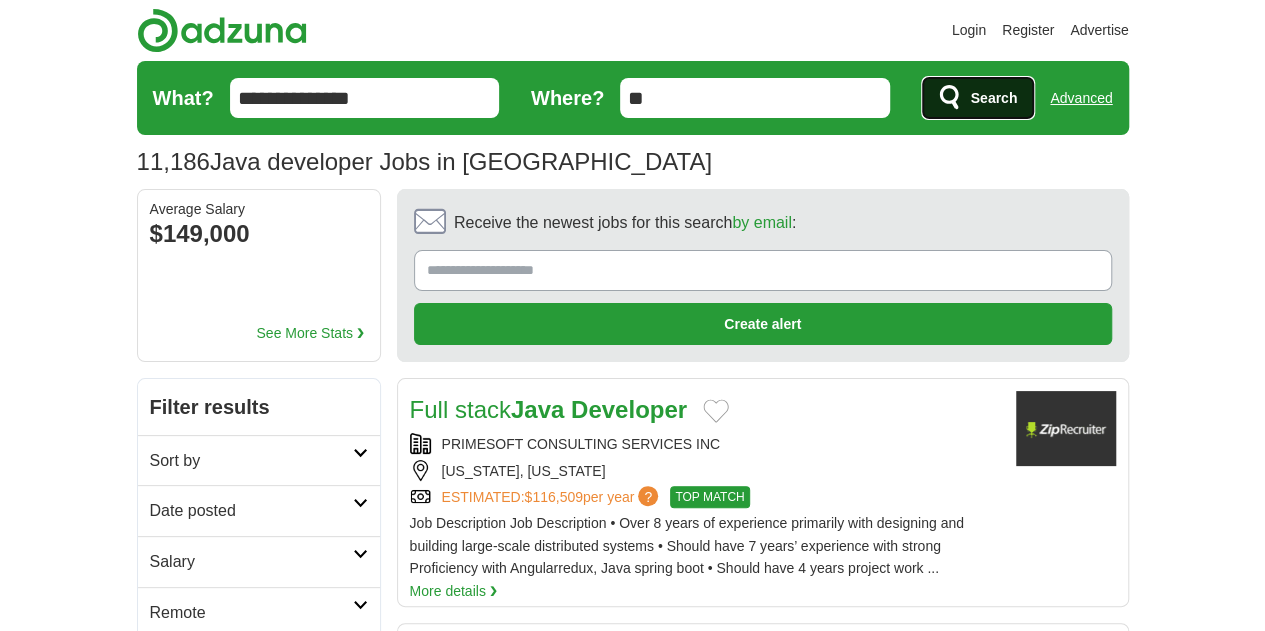 click 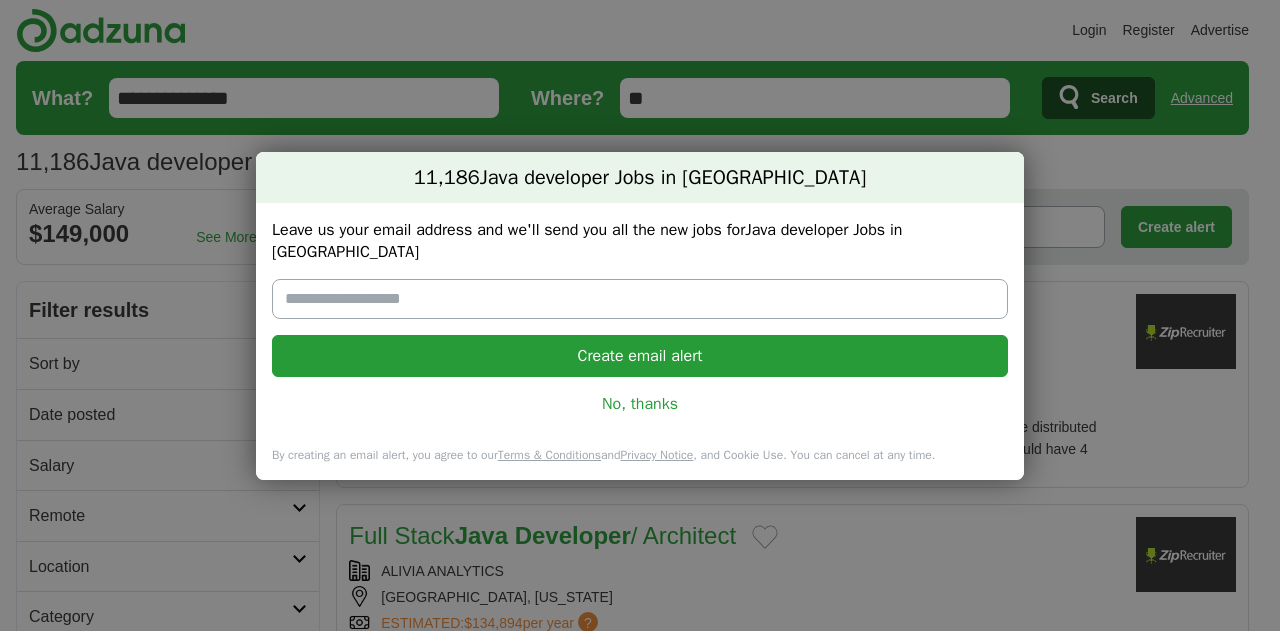 scroll, scrollTop: 0, scrollLeft: 0, axis: both 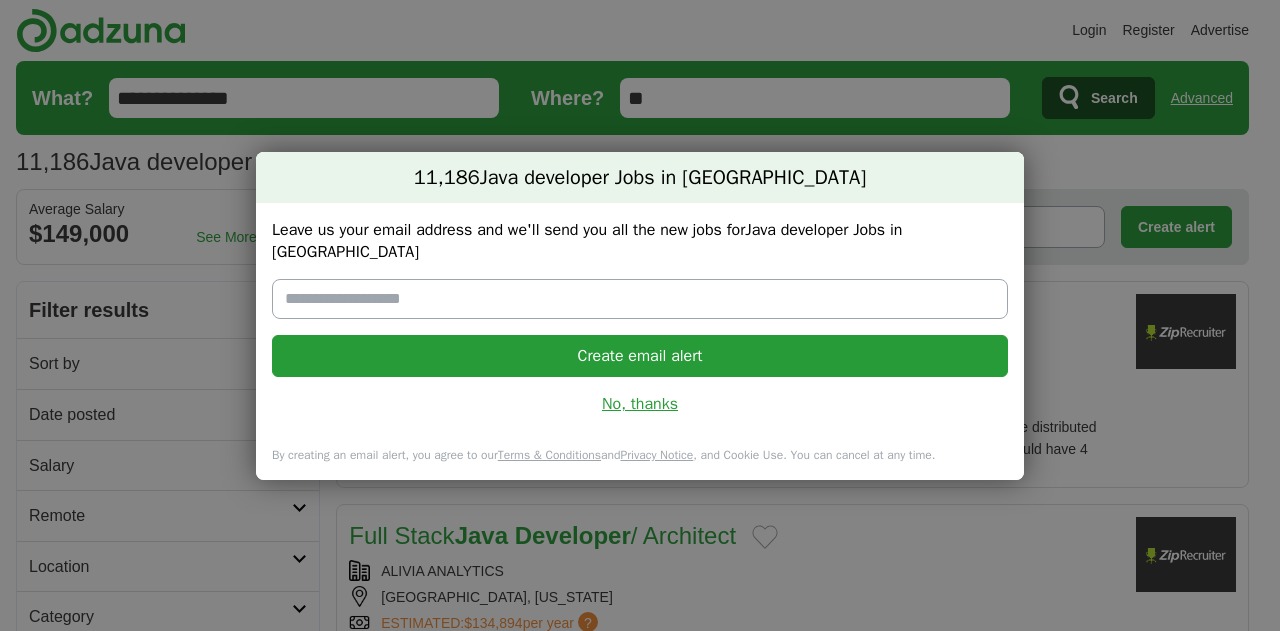 drag, startPoint x: 646, startPoint y: 408, endPoint x: 648, endPoint y: 393, distance: 15.132746 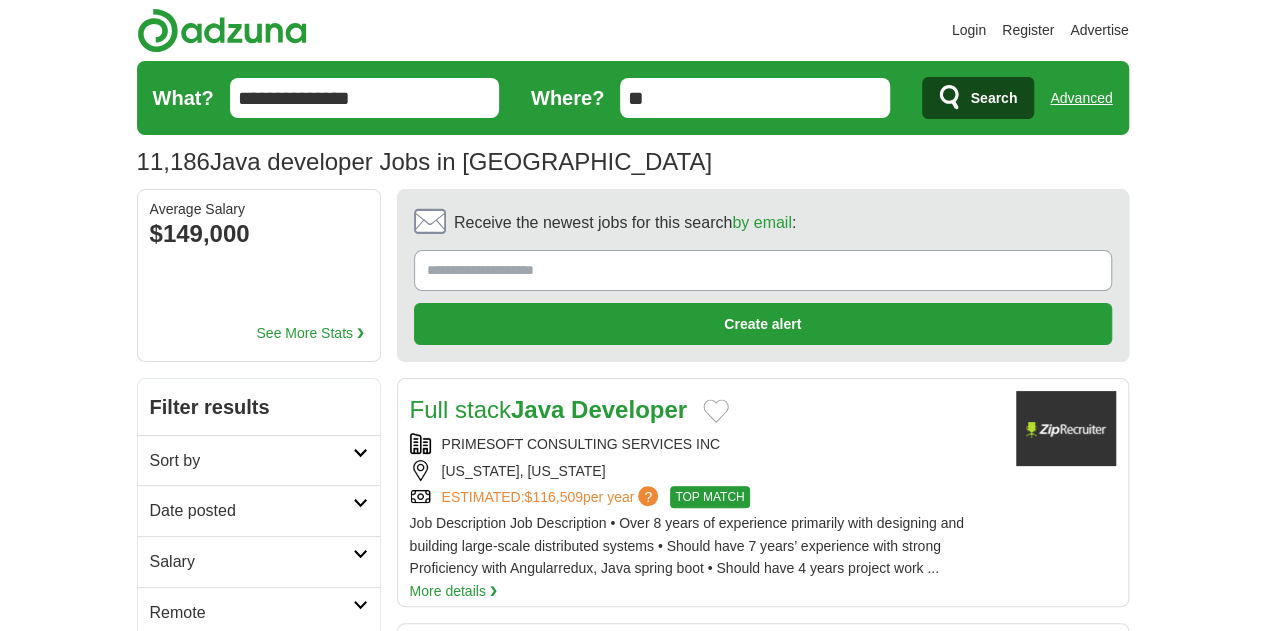 click at bounding box center (360, 453) 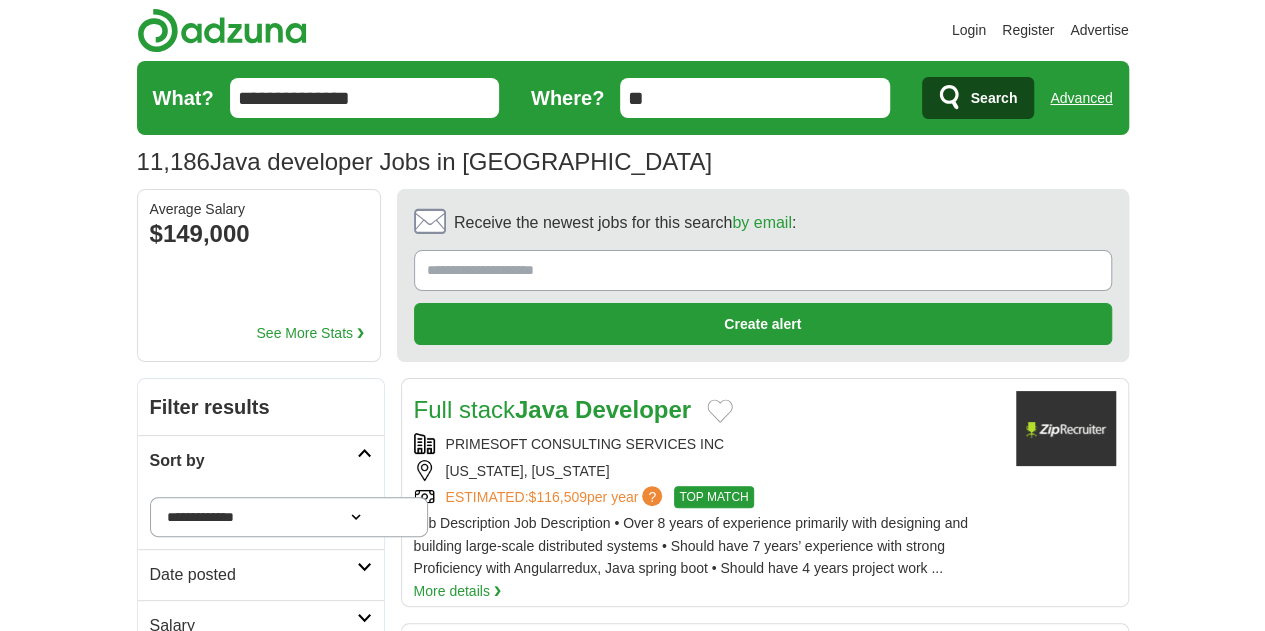 click on "**********" at bounding box center [289, 517] 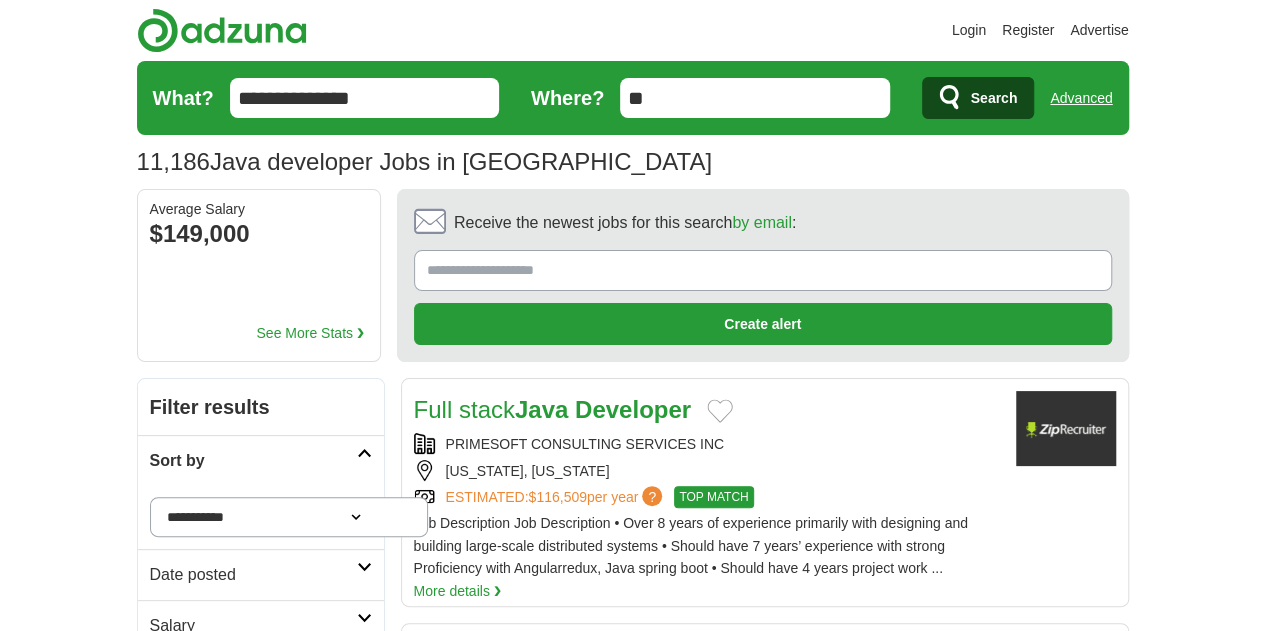 click on "**********" at bounding box center (289, 517) 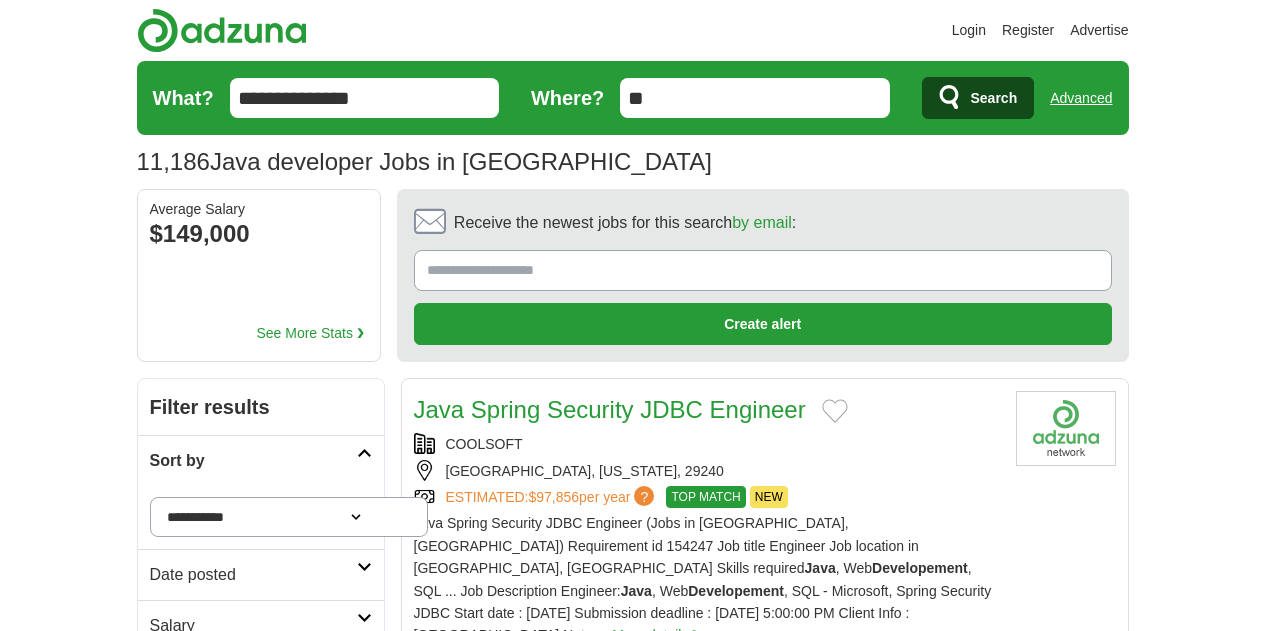 scroll, scrollTop: 0, scrollLeft: 0, axis: both 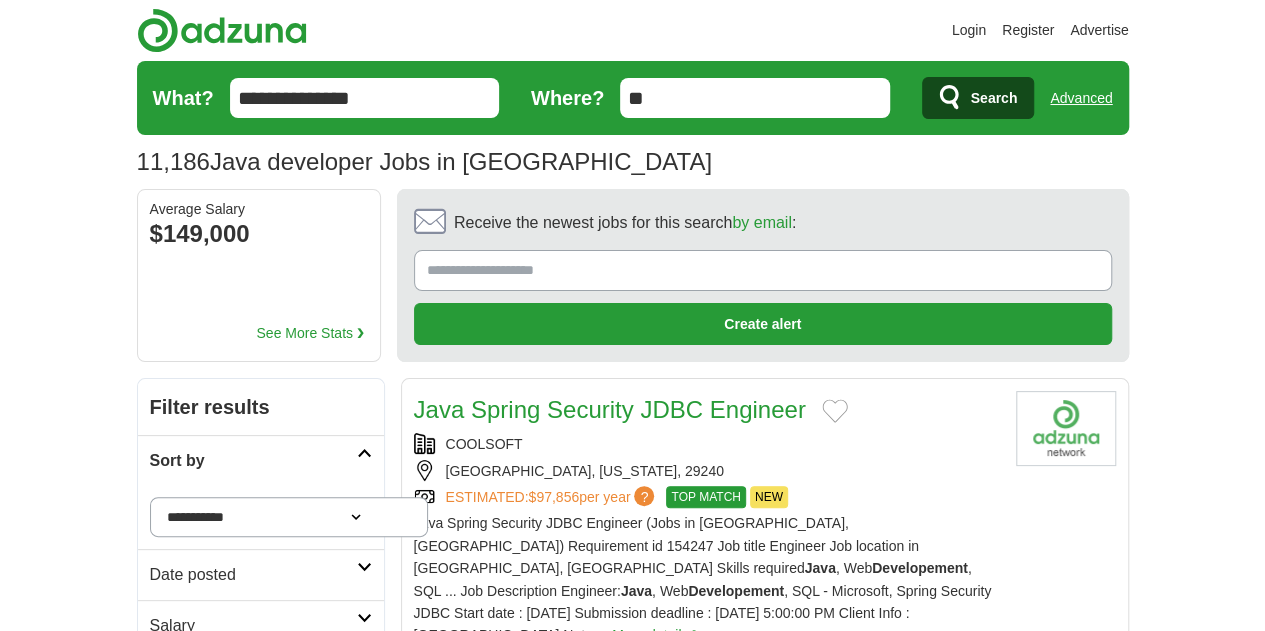 click at bounding box center [364, 567] 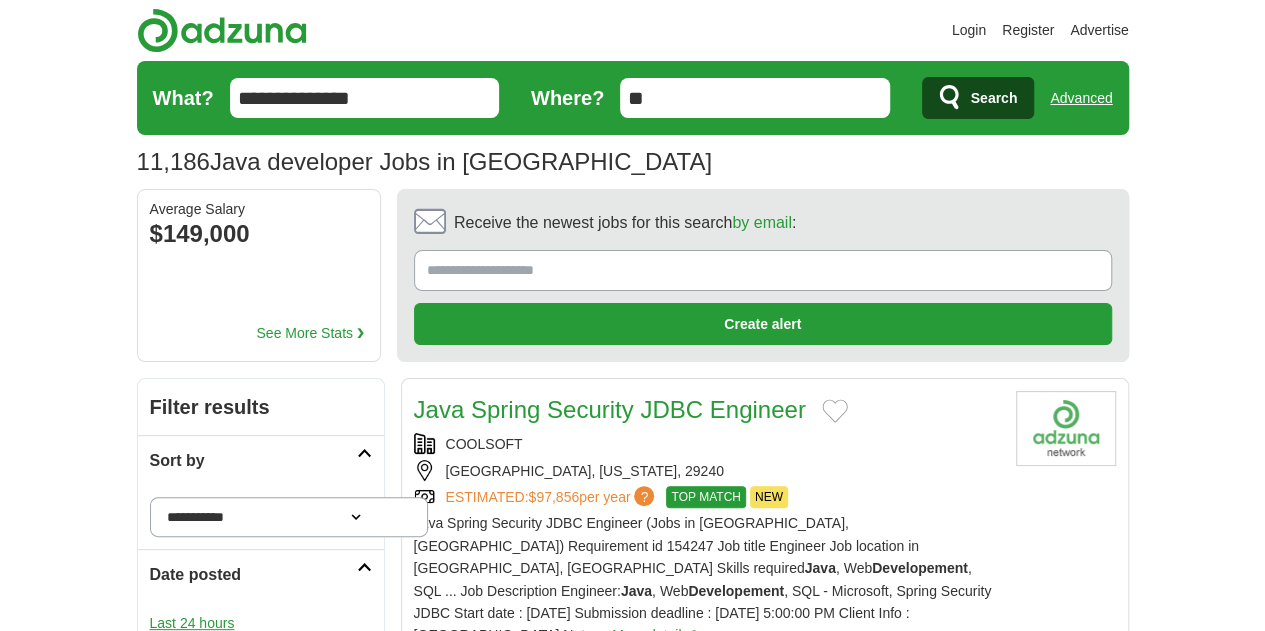 click on "Last 24 hours" at bounding box center (261, 623) 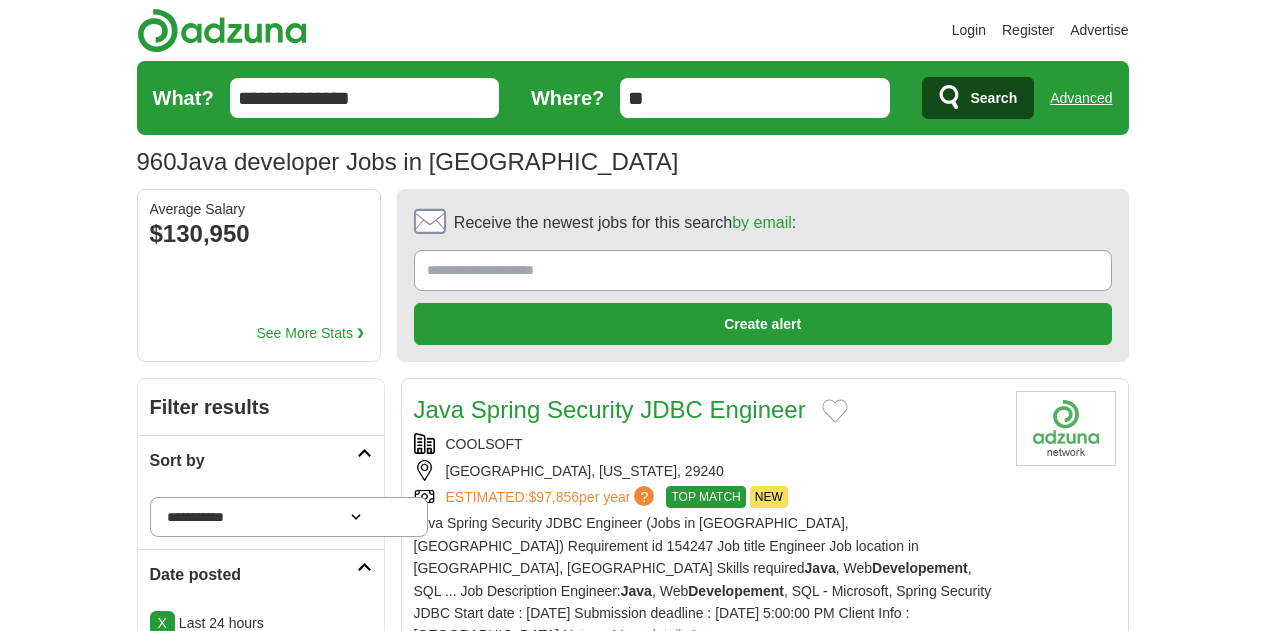 scroll, scrollTop: 0, scrollLeft: 0, axis: both 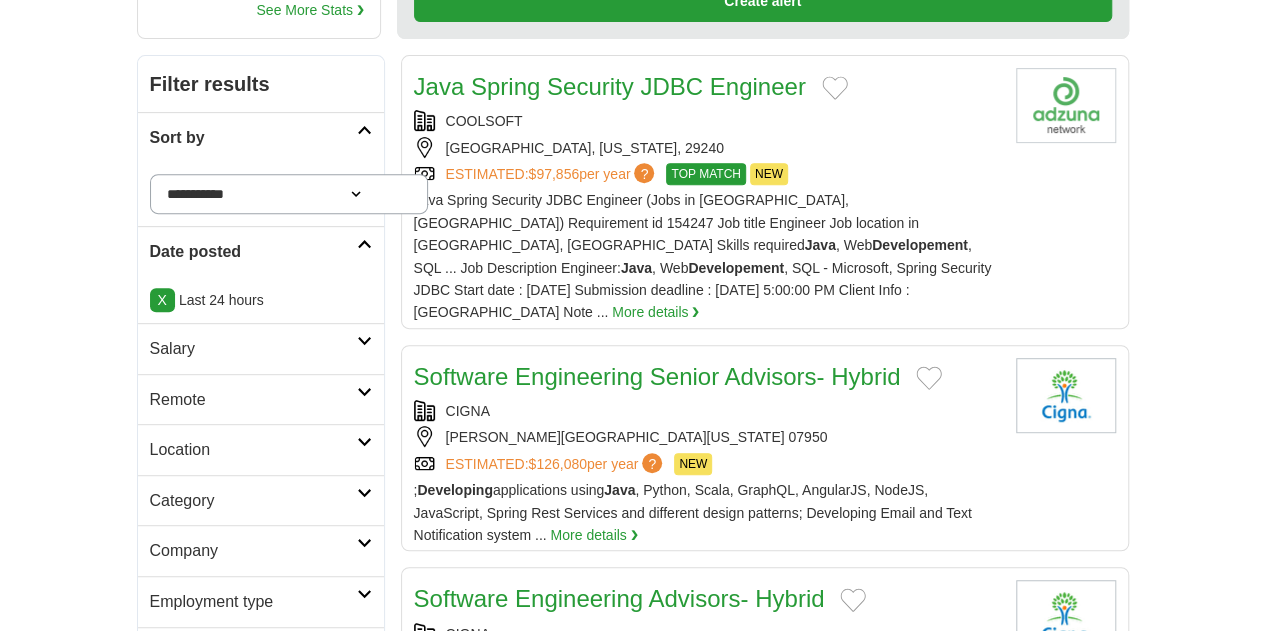 click at bounding box center [364, 392] 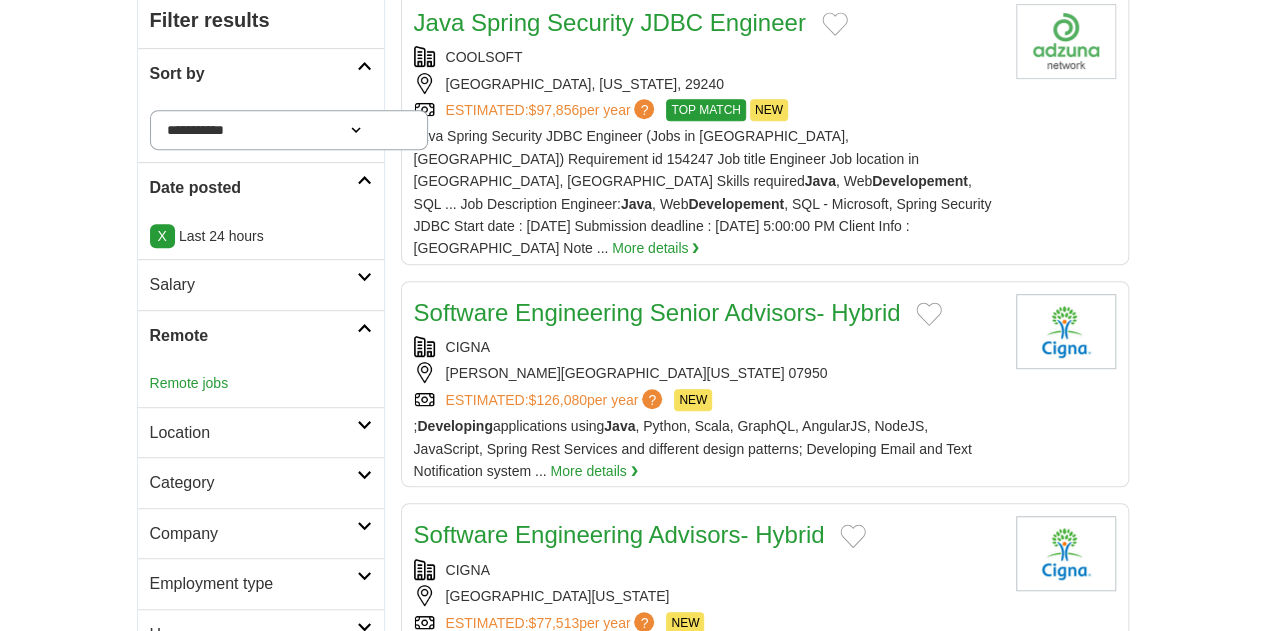 scroll, scrollTop: 459, scrollLeft: 0, axis: vertical 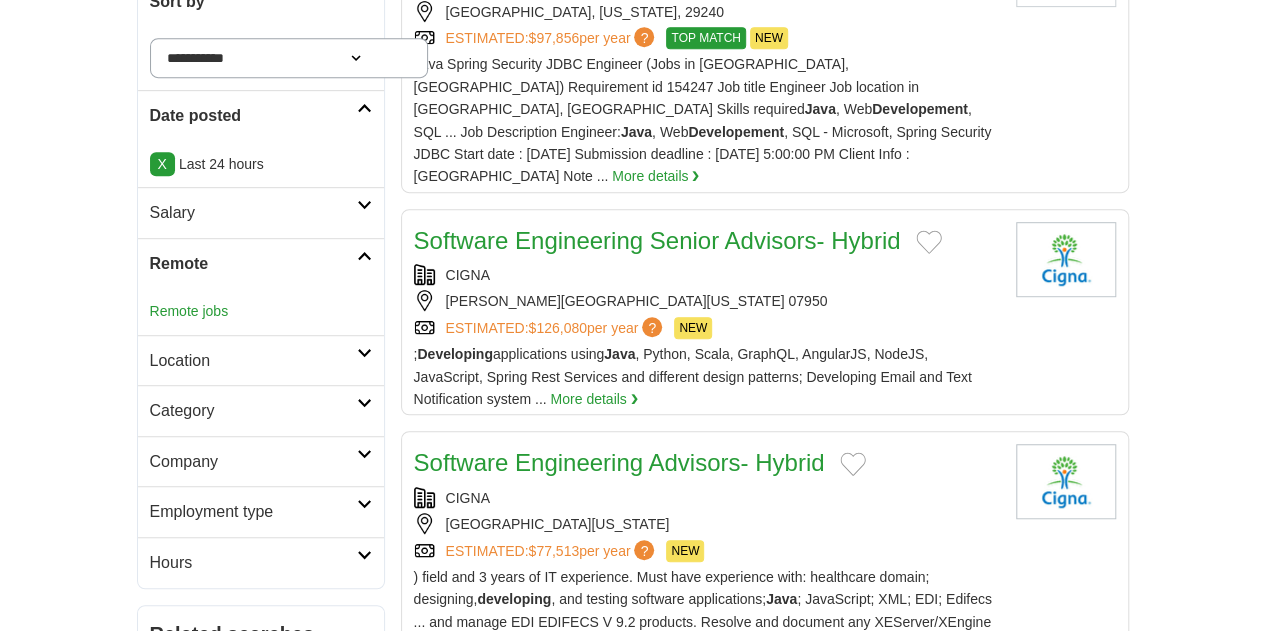 click on "Category" at bounding box center (253, 411) 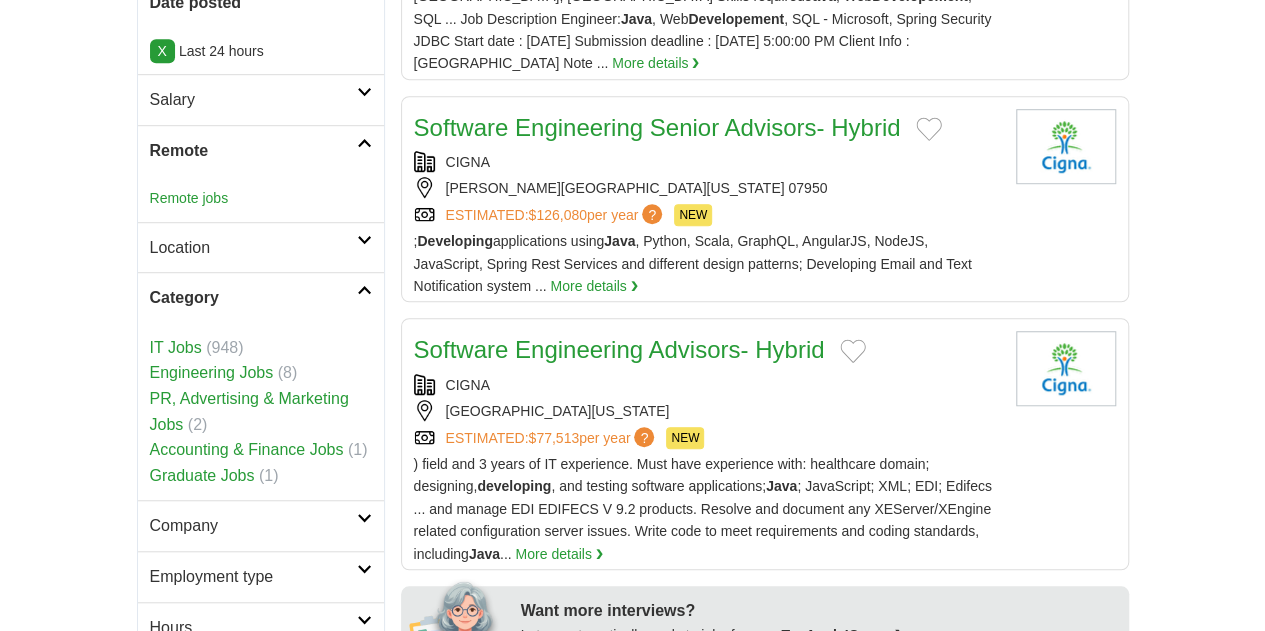 scroll, scrollTop: 573, scrollLeft: 0, axis: vertical 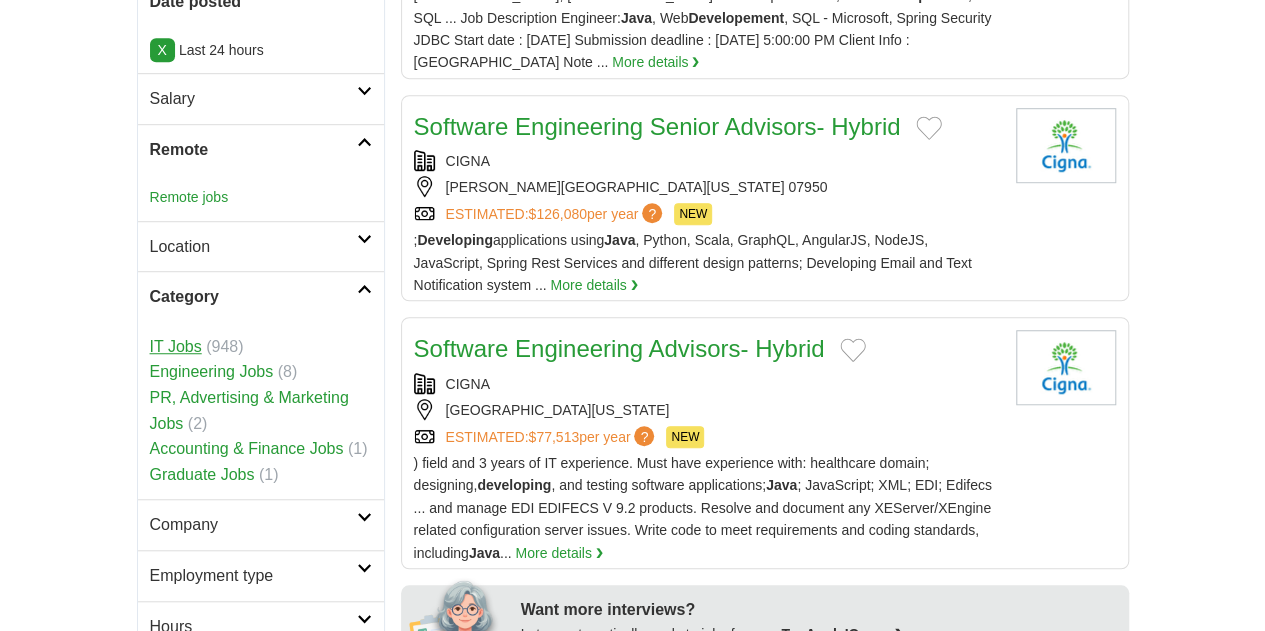 click on "IT Jobs" at bounding box center [176, 346] 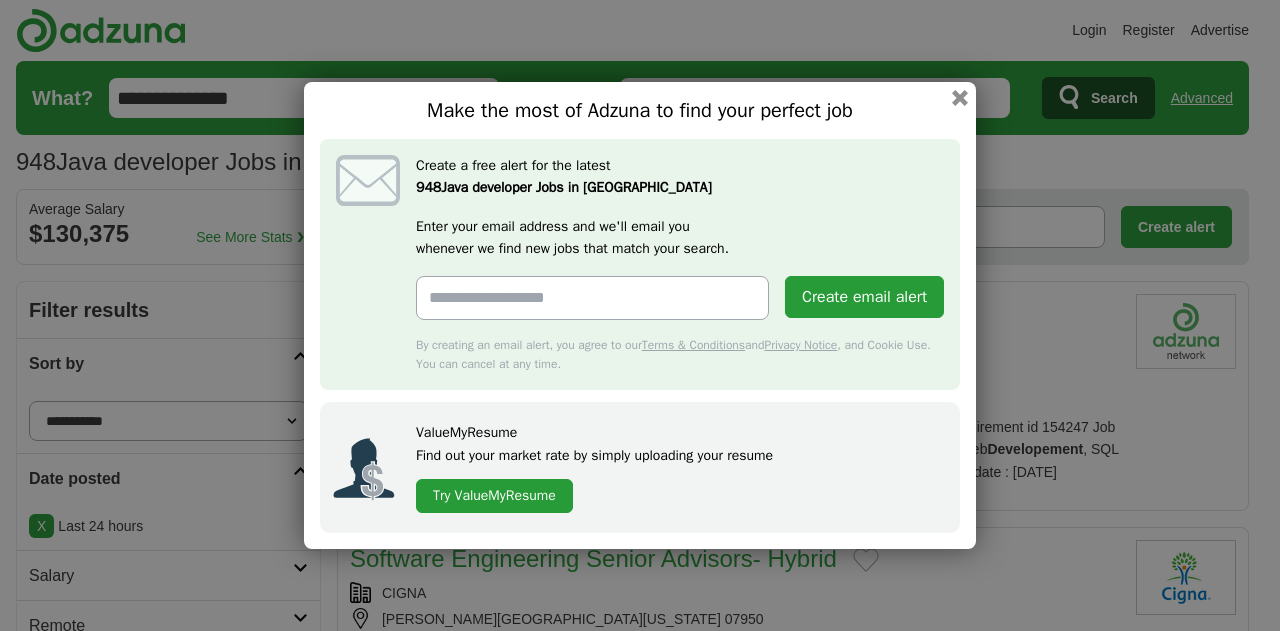 scroll, scrollTop: 126, scrollLeft: 0, axis: vertical 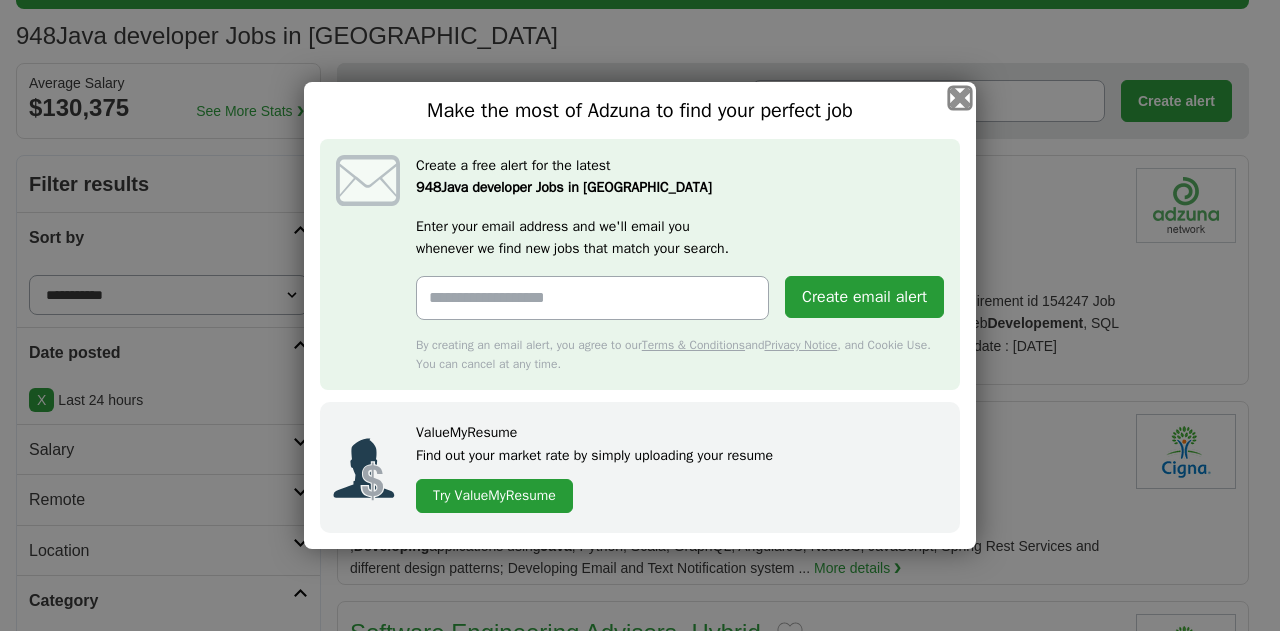 click at bounding box center (960, 98) 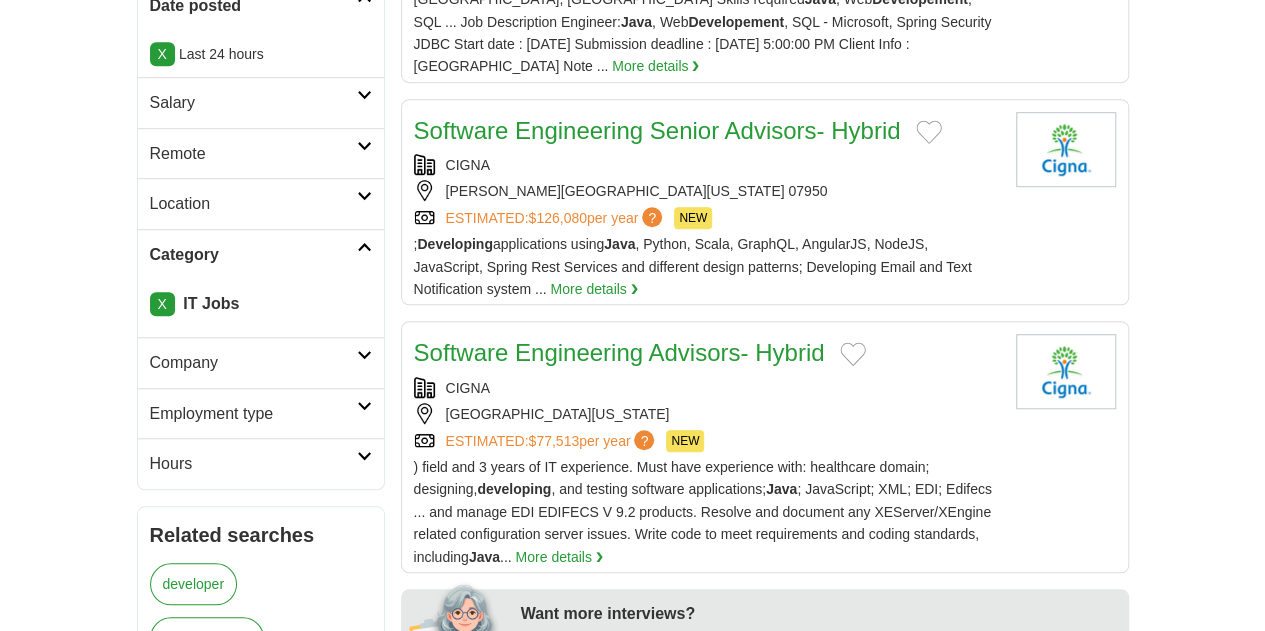scroll, scrollTop: 594, scrollLeft: 0, axis: vertical 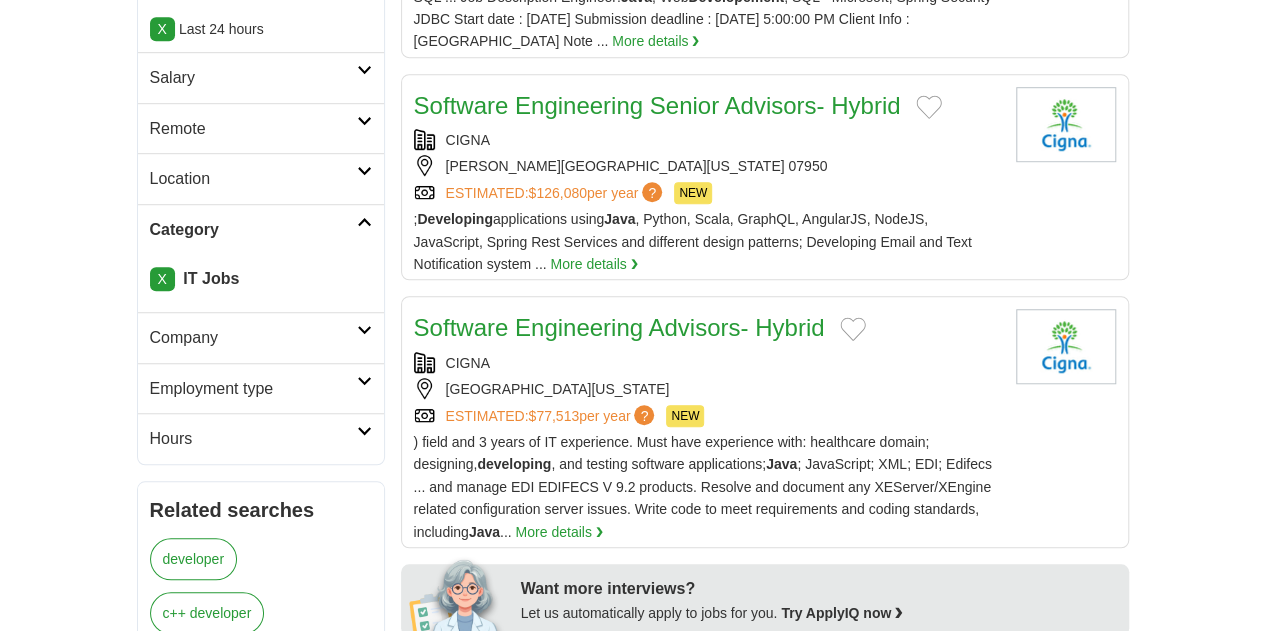 click at bounding box center (364, 381) 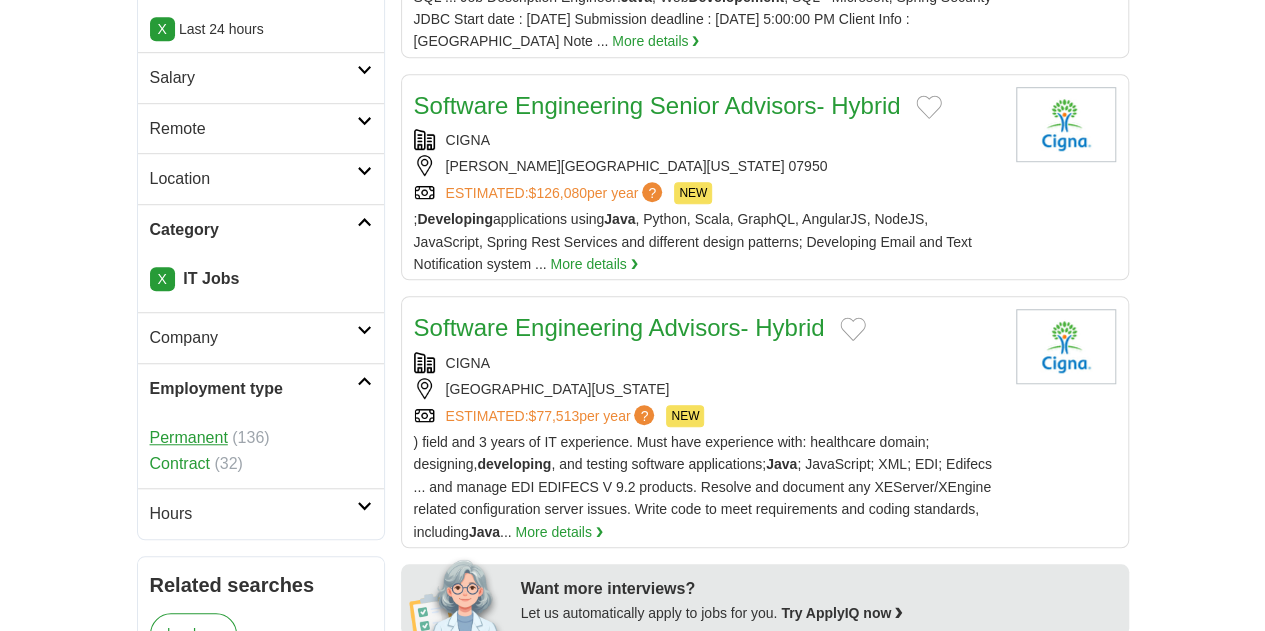 click on "Permanent" at bounding box center [189, 437] 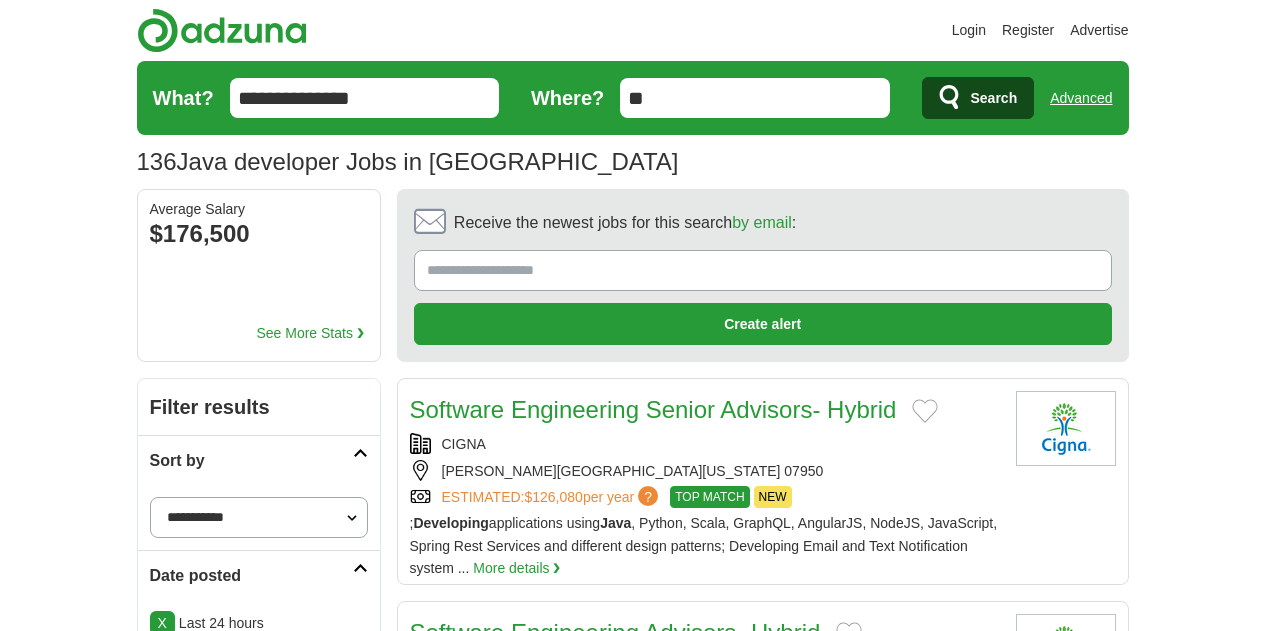 scroll, scrollTop: 0, scrollLeft: 0, axis: both 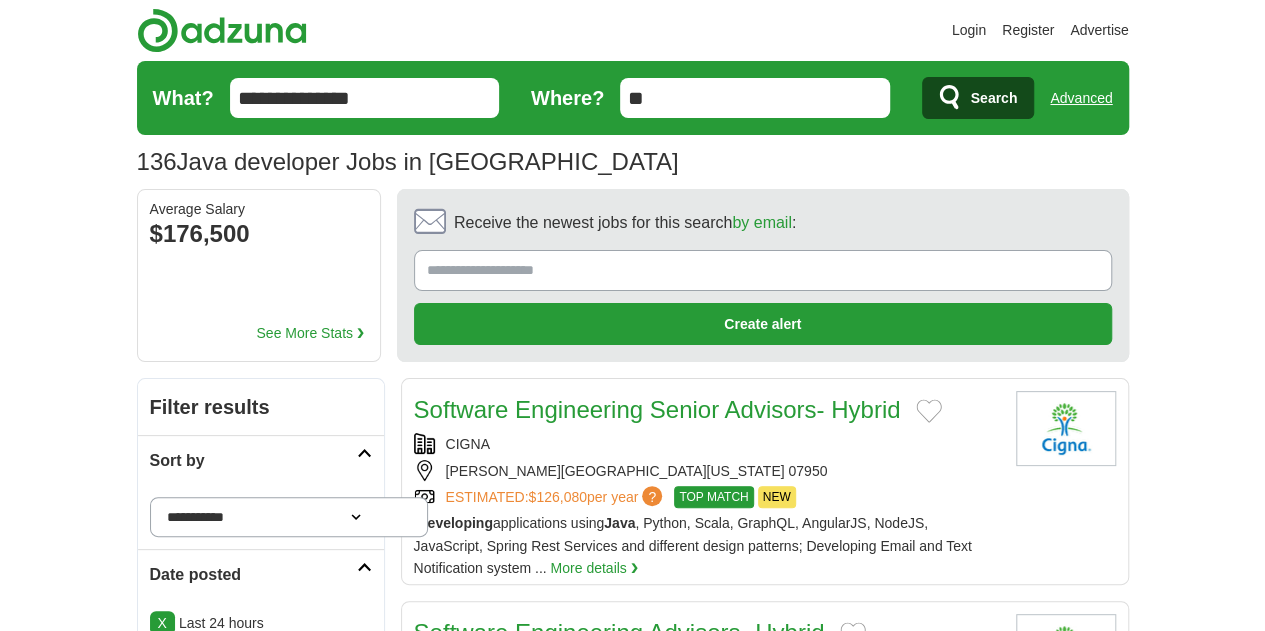 click on "**" at bounding box center (754, 98) 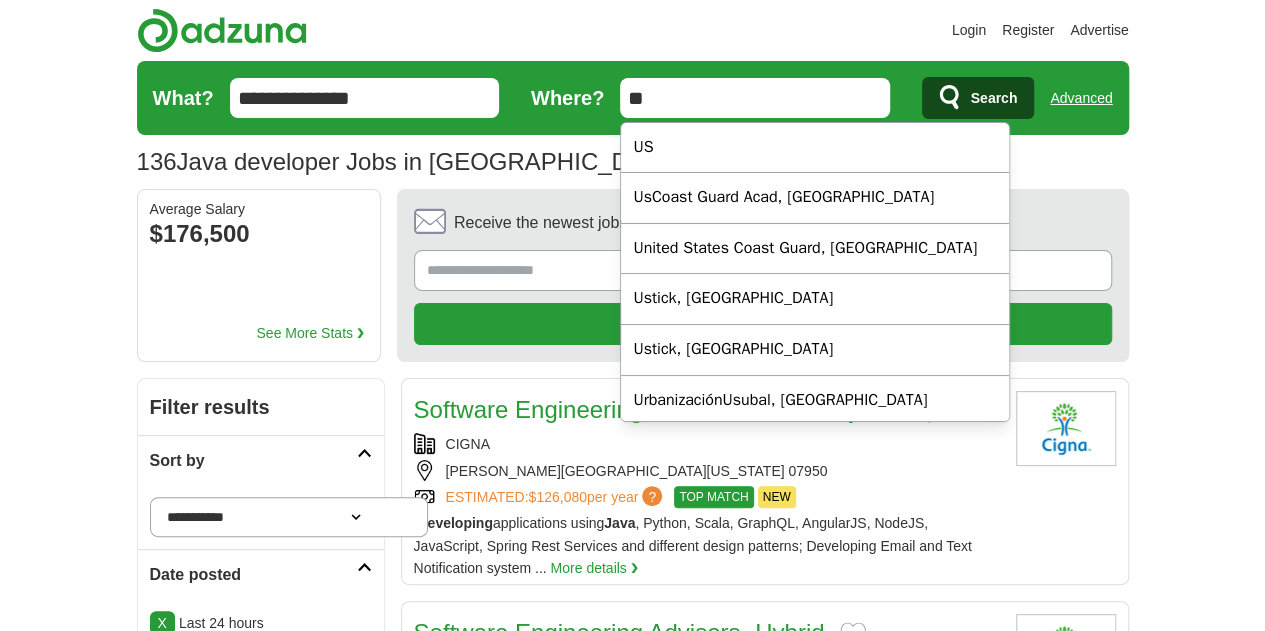 type on "*" 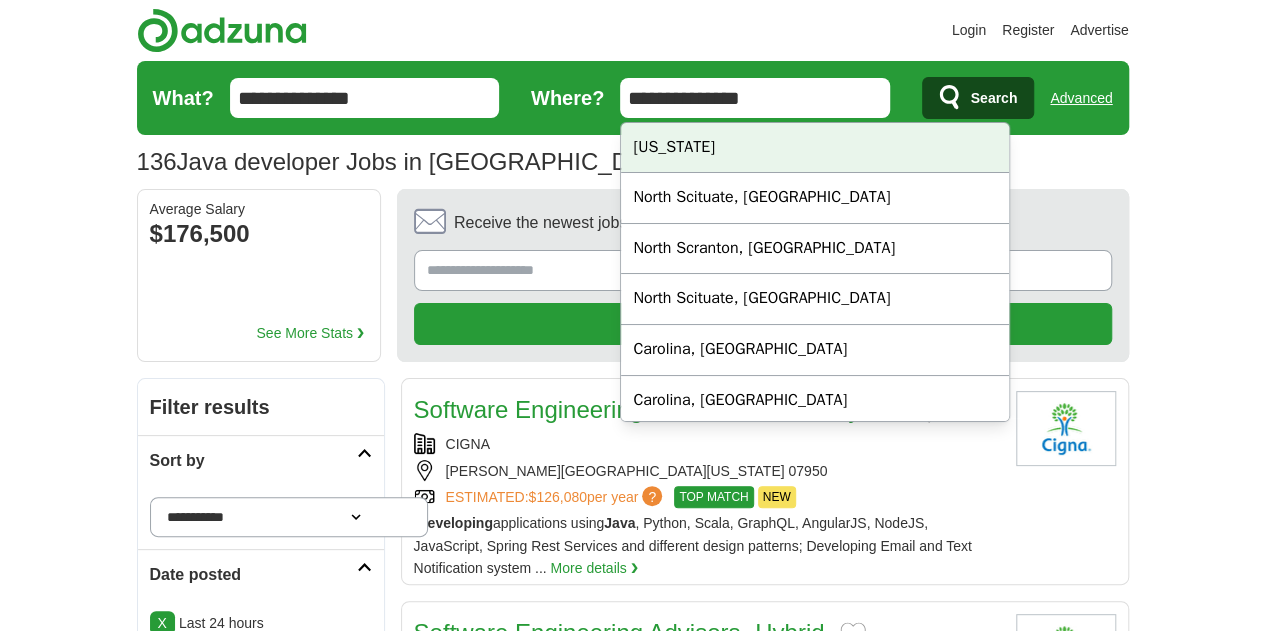 type on "**********" 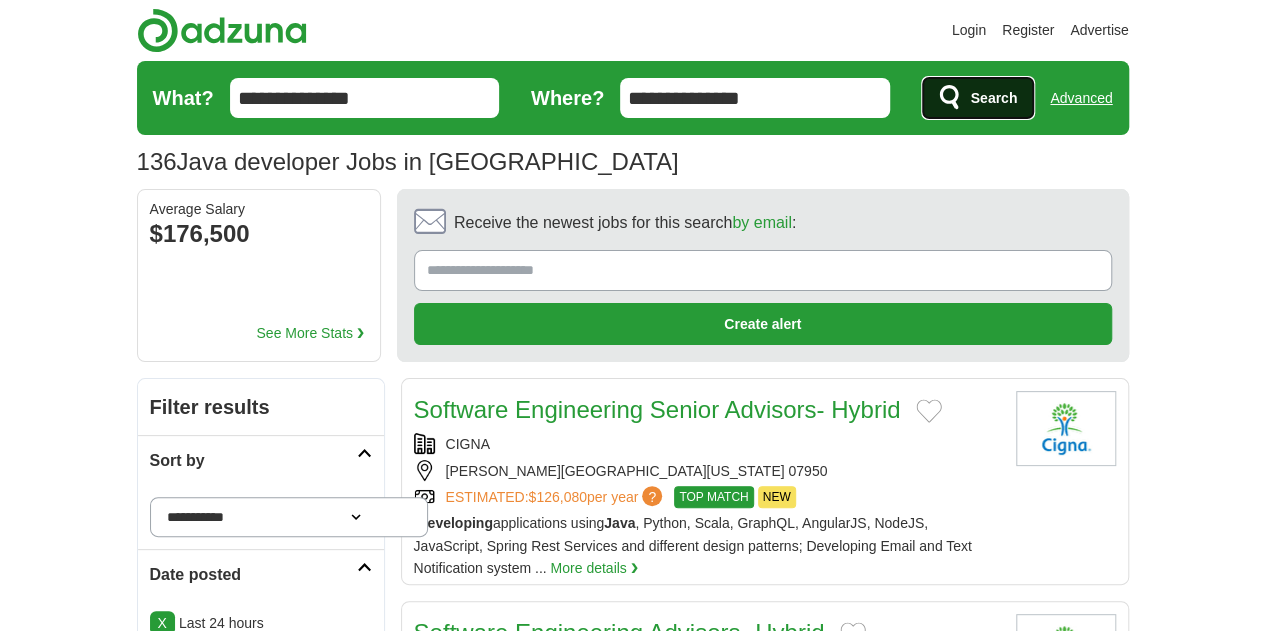 click on "Search" at bounding box center [994, 98] 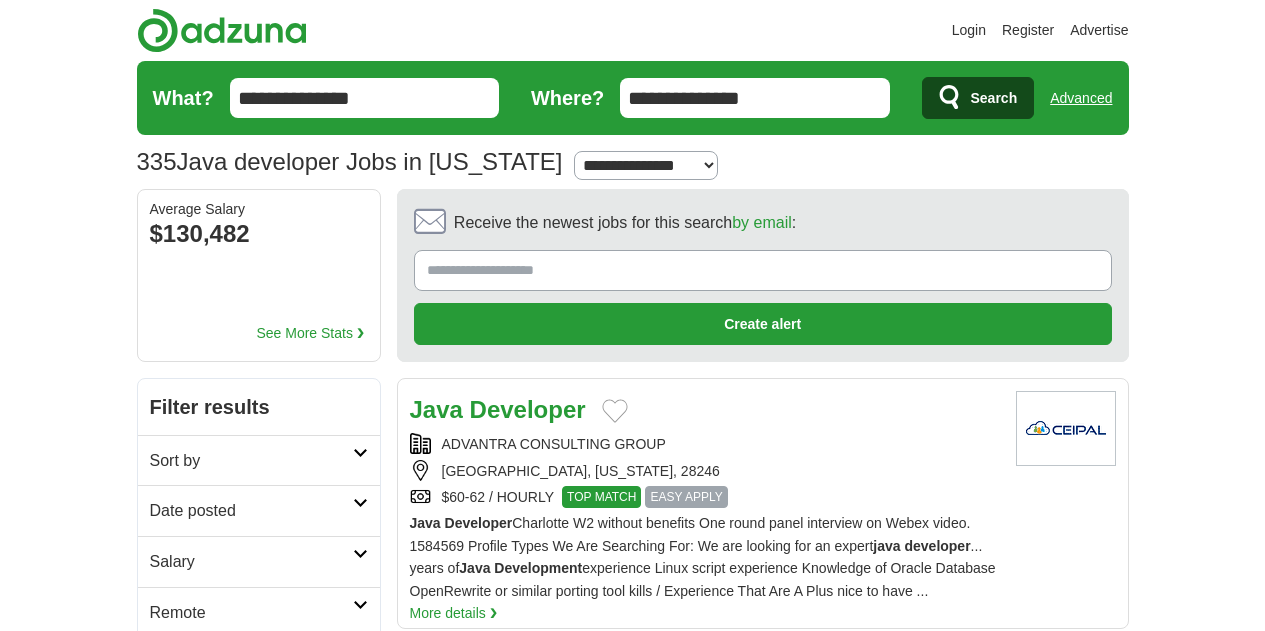 scroll, scrollTop: 0, scrollLeft: 0, axis: both 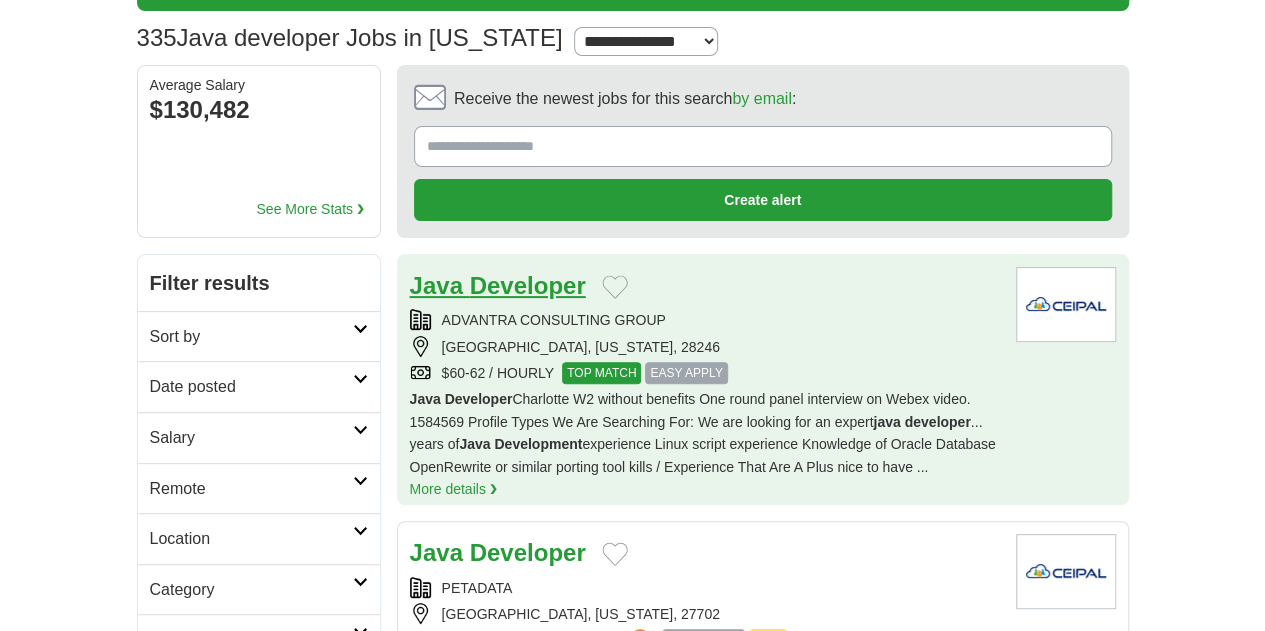 click on "Java" at bounding box center [436, 285] 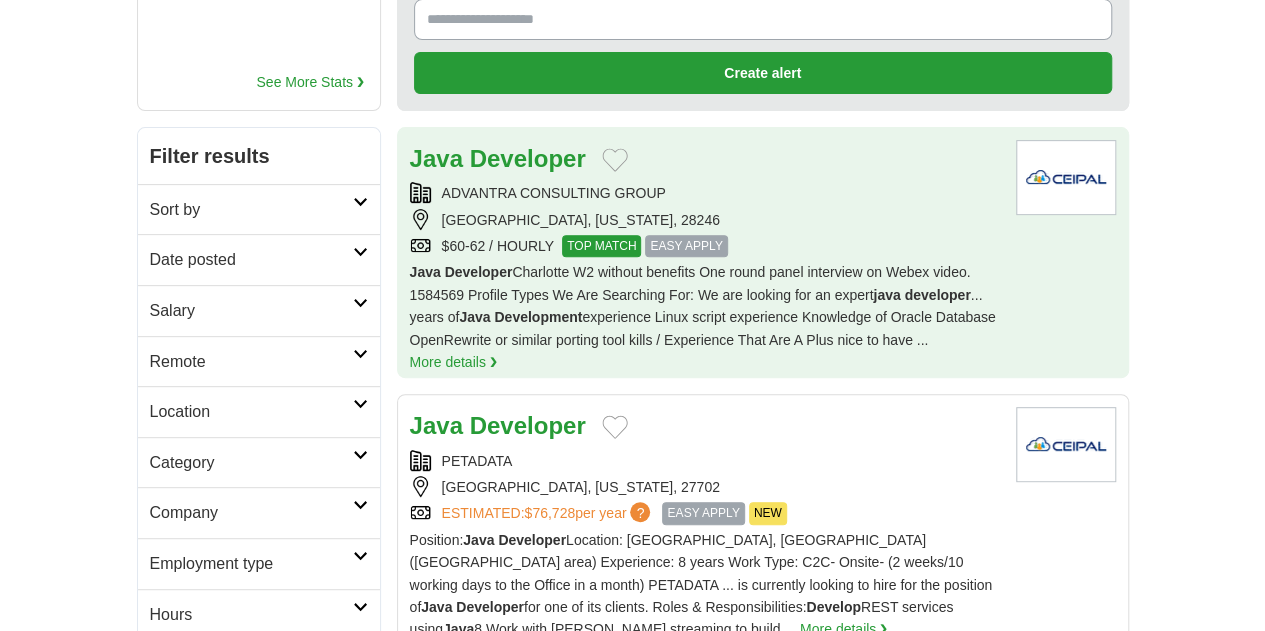 scroll, scrollTop: 252, scrollLeft: 0, axis: vertical 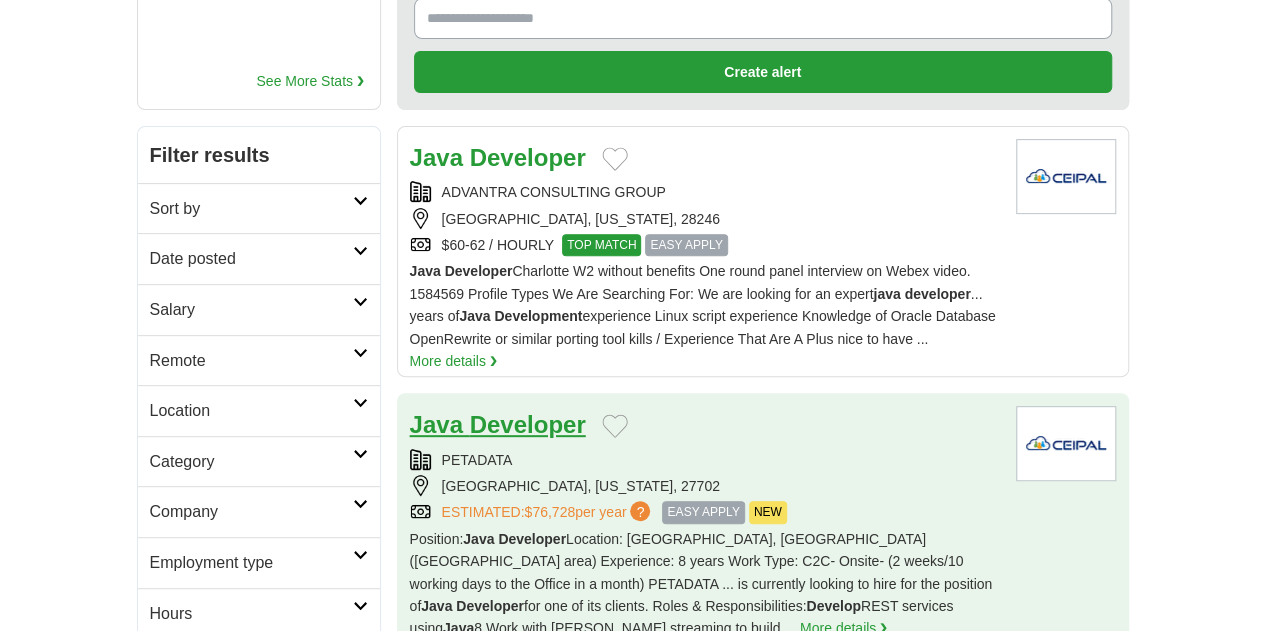click on "Developer" at bounding box center [528, 424] 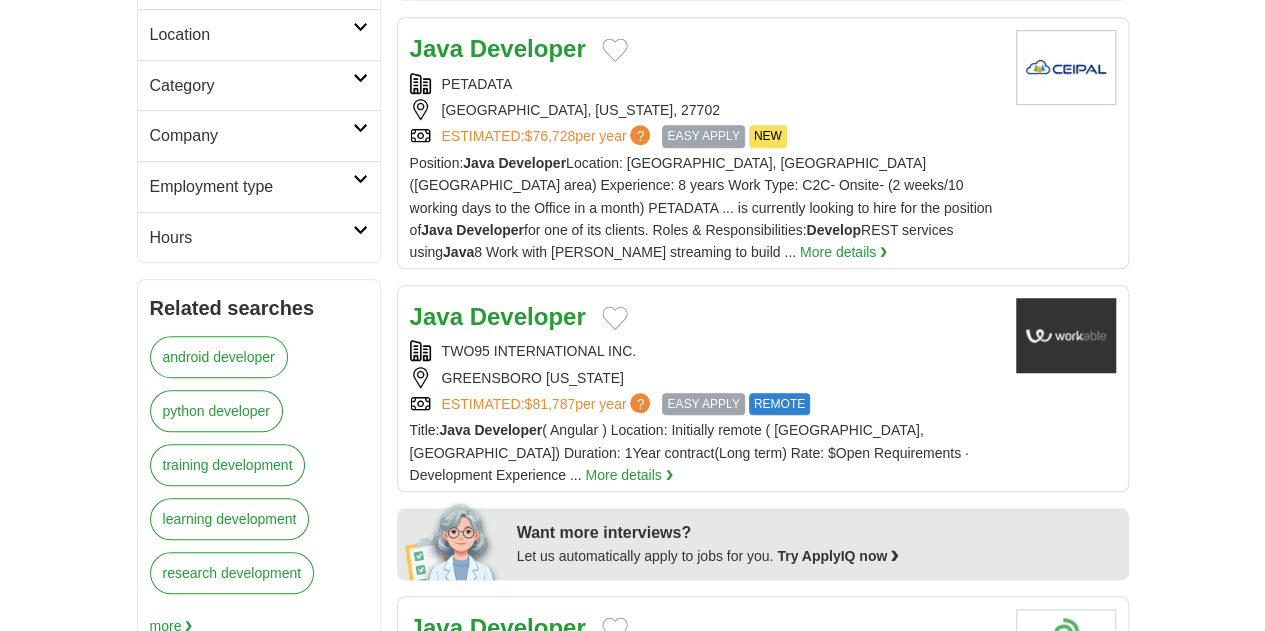 scroll, scrollTop: 632, scrollLeft: 0, axis: vertical 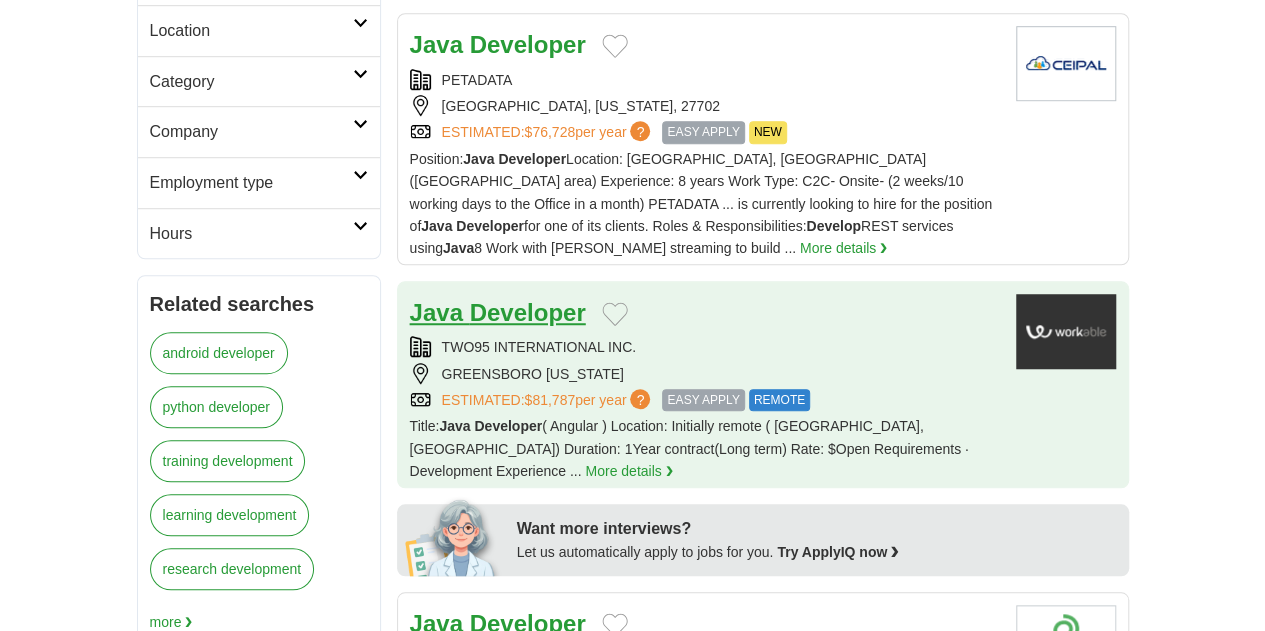 click on "Developer" at bounding box center (528, 312) 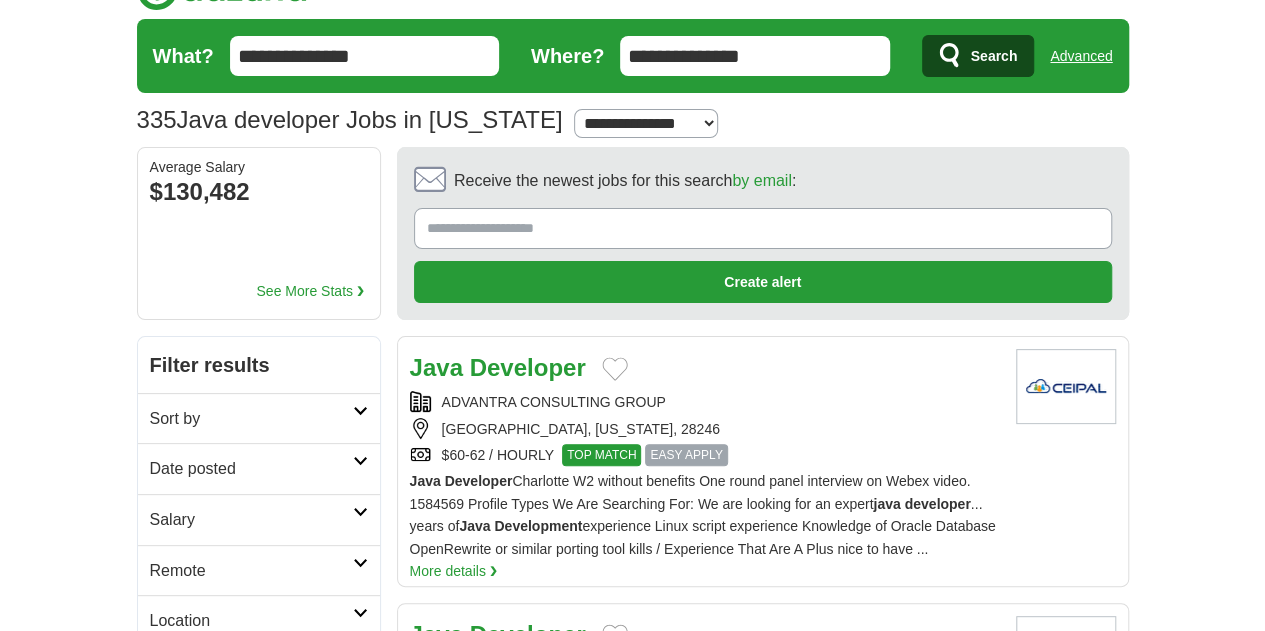 scroll, scrollTop: 0, scrollLeft: 0, axis: both 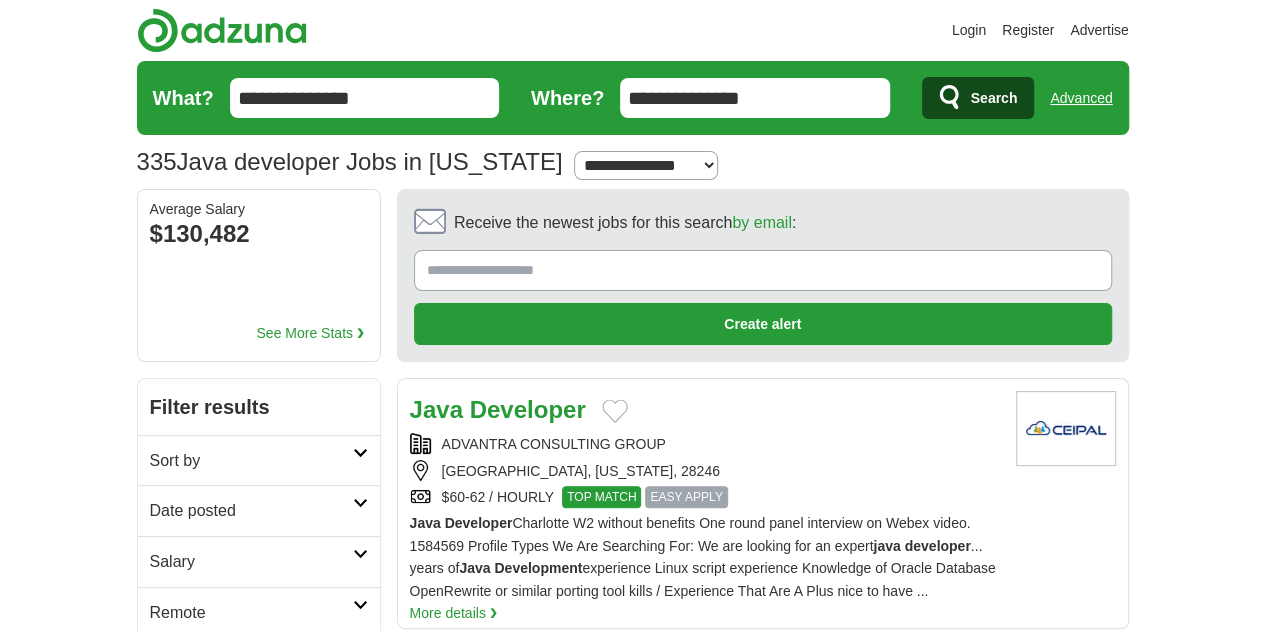 click on "Date posted" at bounding box center [259, 510] 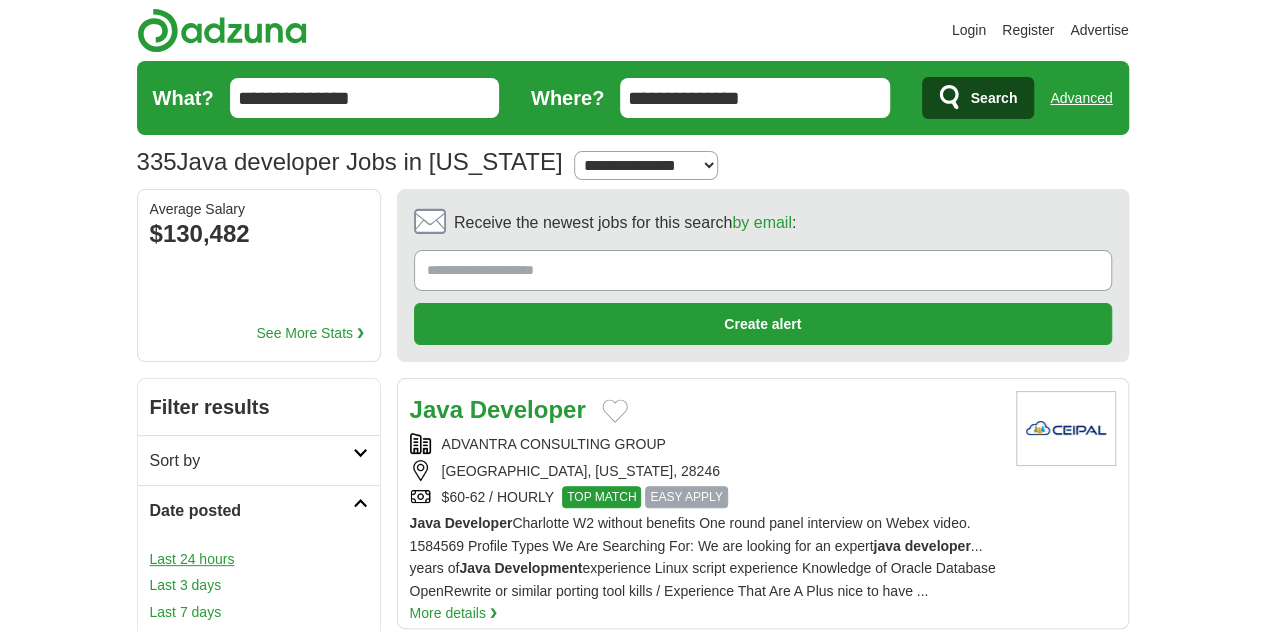 click on "Last 24 hours" at bounding box center [259, 559] 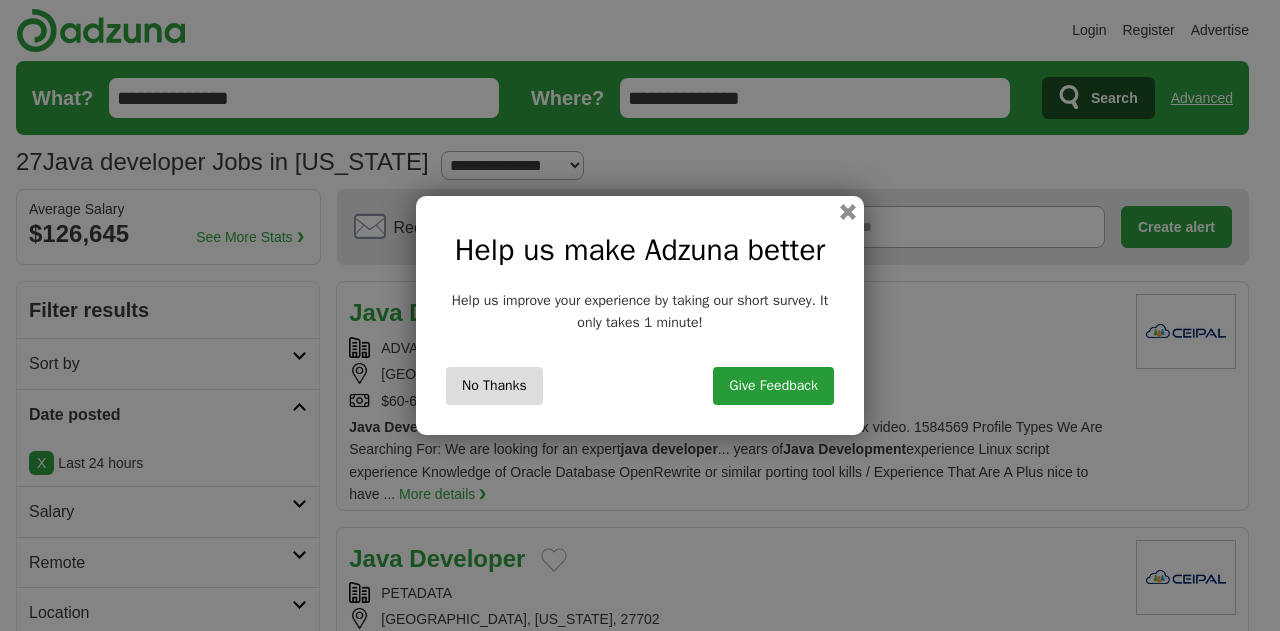 scroll, scrollTop: 0, scrollLeft: 0, axis: both 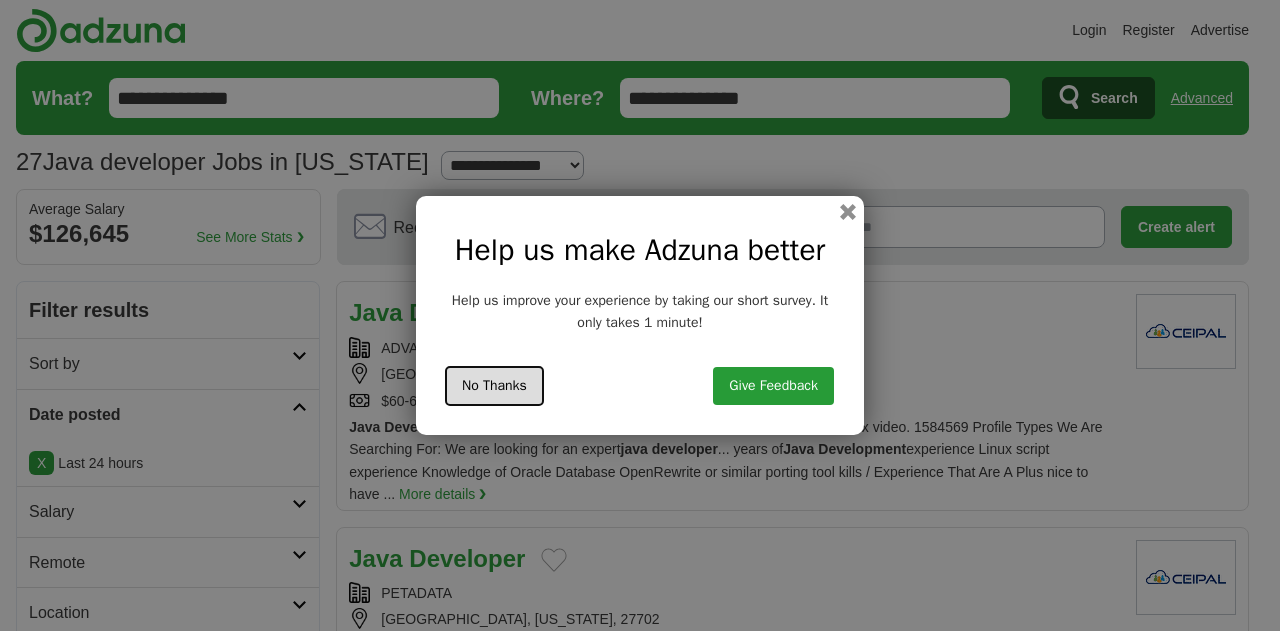 click on "No Thanks" at bounding box center (494, 386) 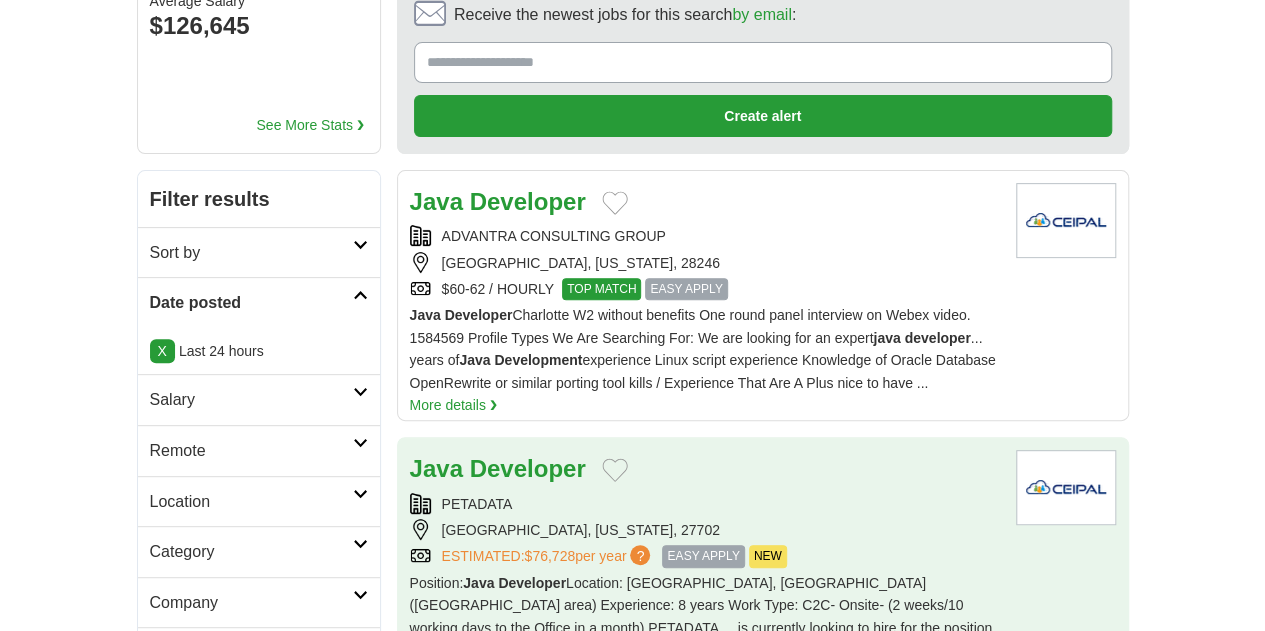 scroll, scrollTop: 204, scrollLeft: 0, axis: vertical 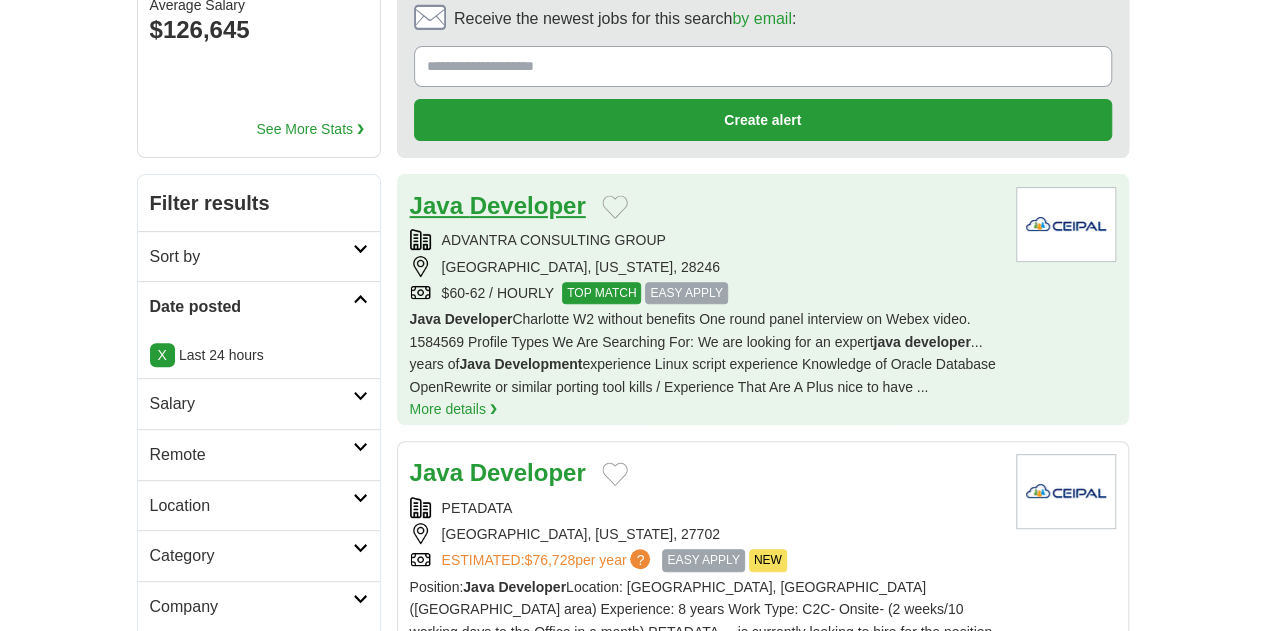 click on "Java   Developer" at bounding box center [498, 205] 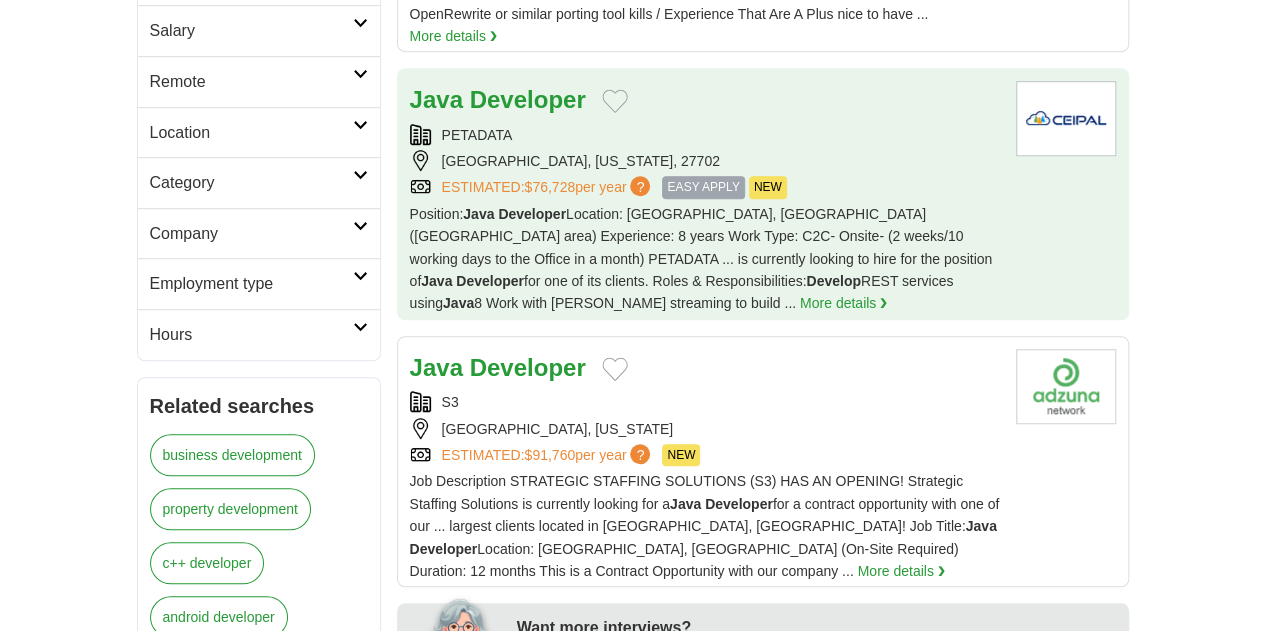 scroll, scrollTop: 579, scrollLeft: 0, axis: vertical 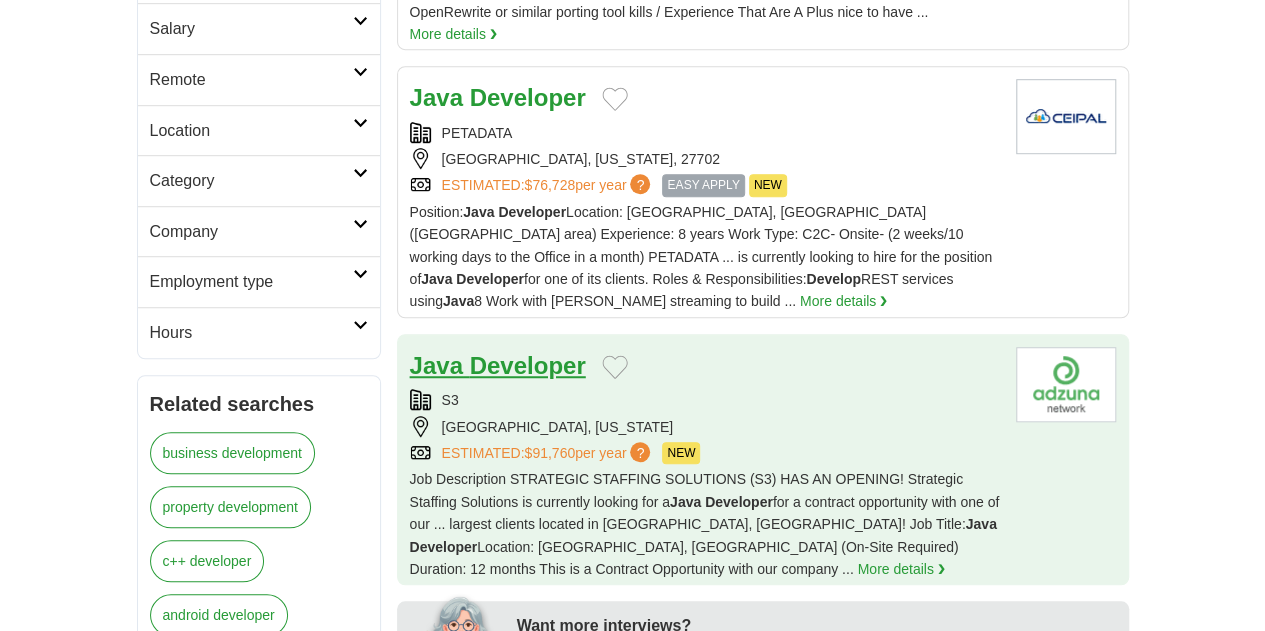 click on "Developer" at bounding box center [528, 365] 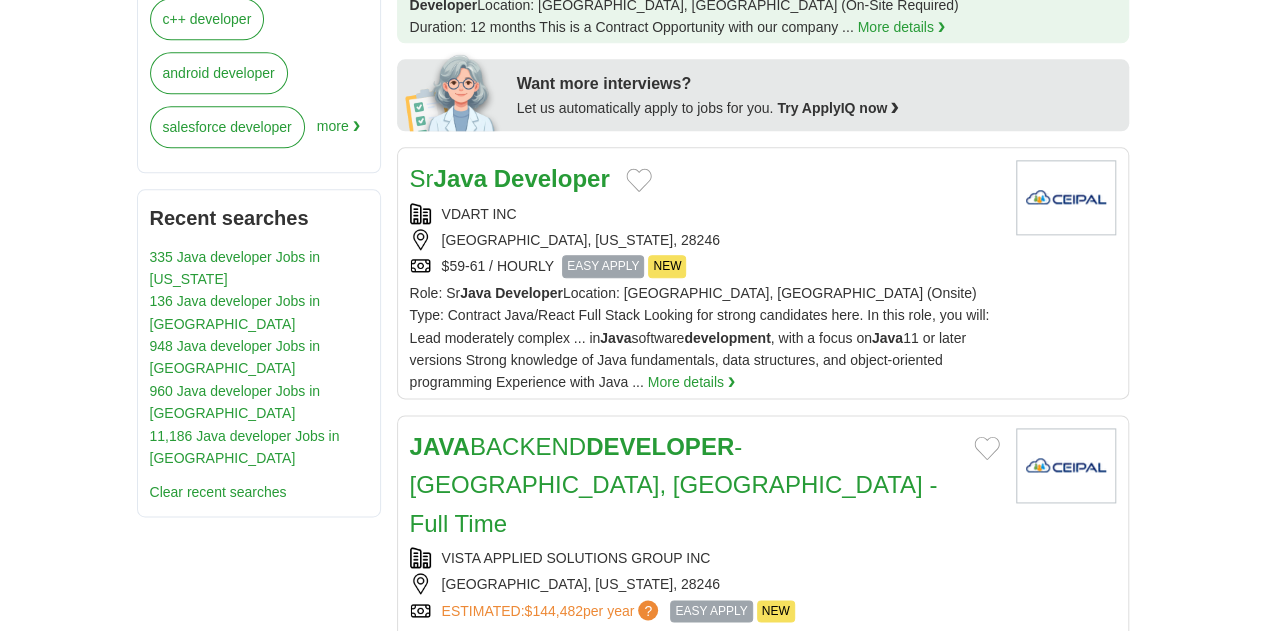 scroll, scrollTop: 1125, scrollLeft: 0, axis: vertical 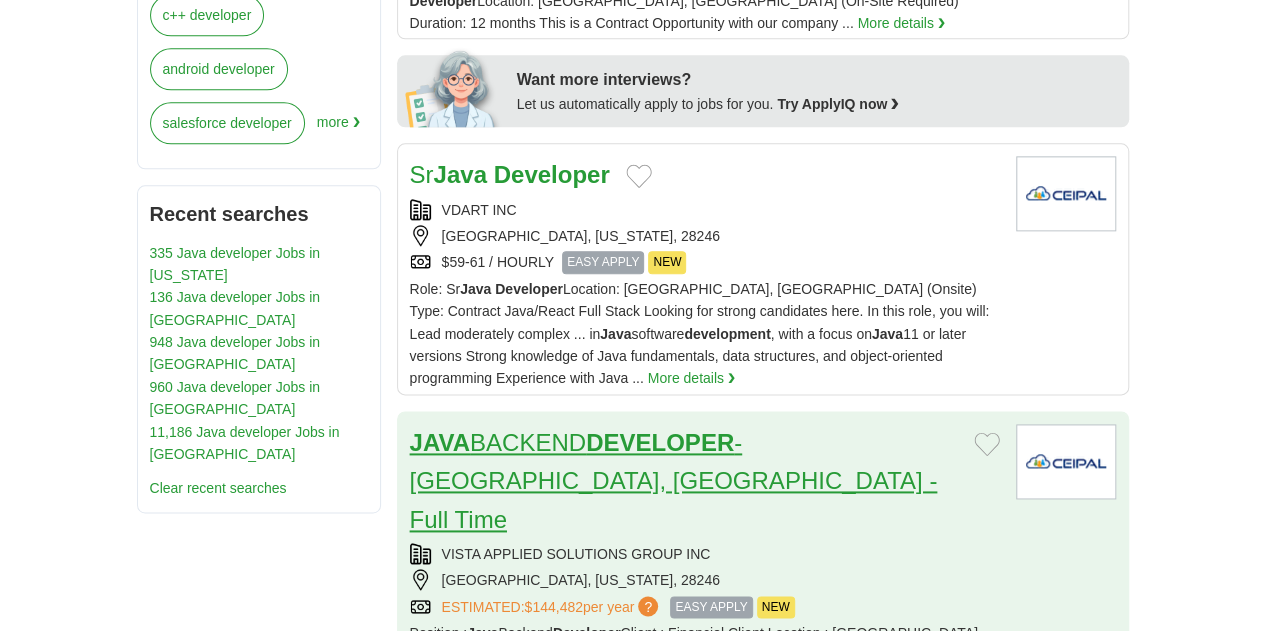 click on "DEVELOPER" at bounding box center (660, 442) 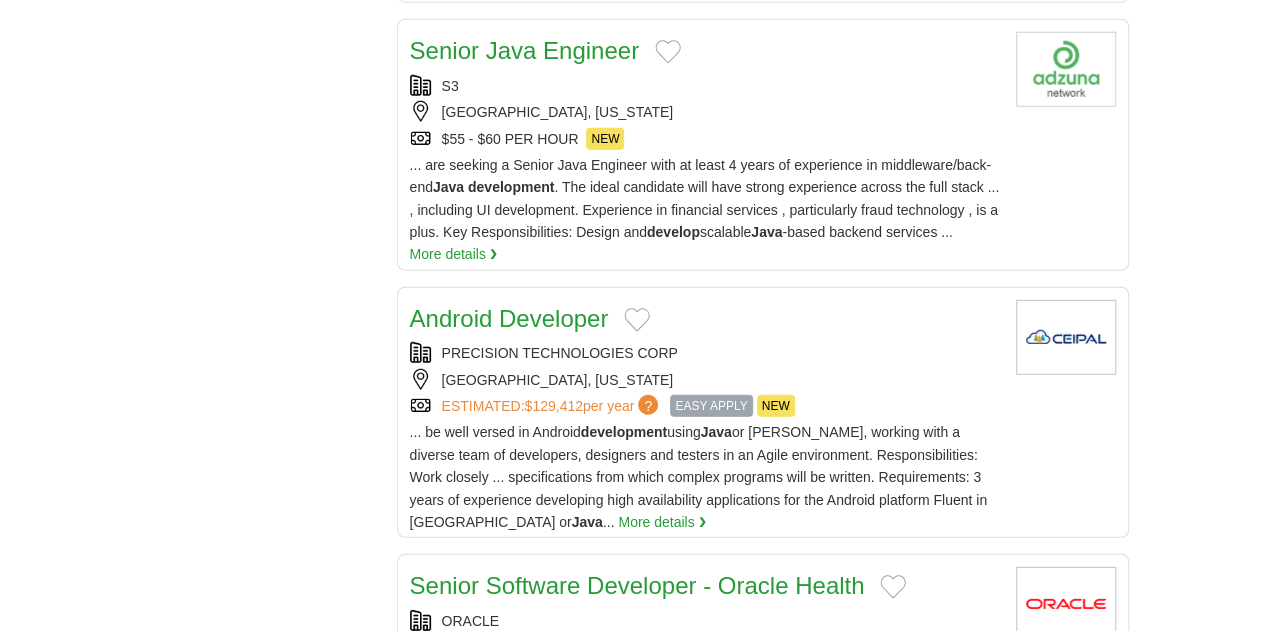 scroll, scrollTop: 2579, scrollLeft: 0, axis: vertical 